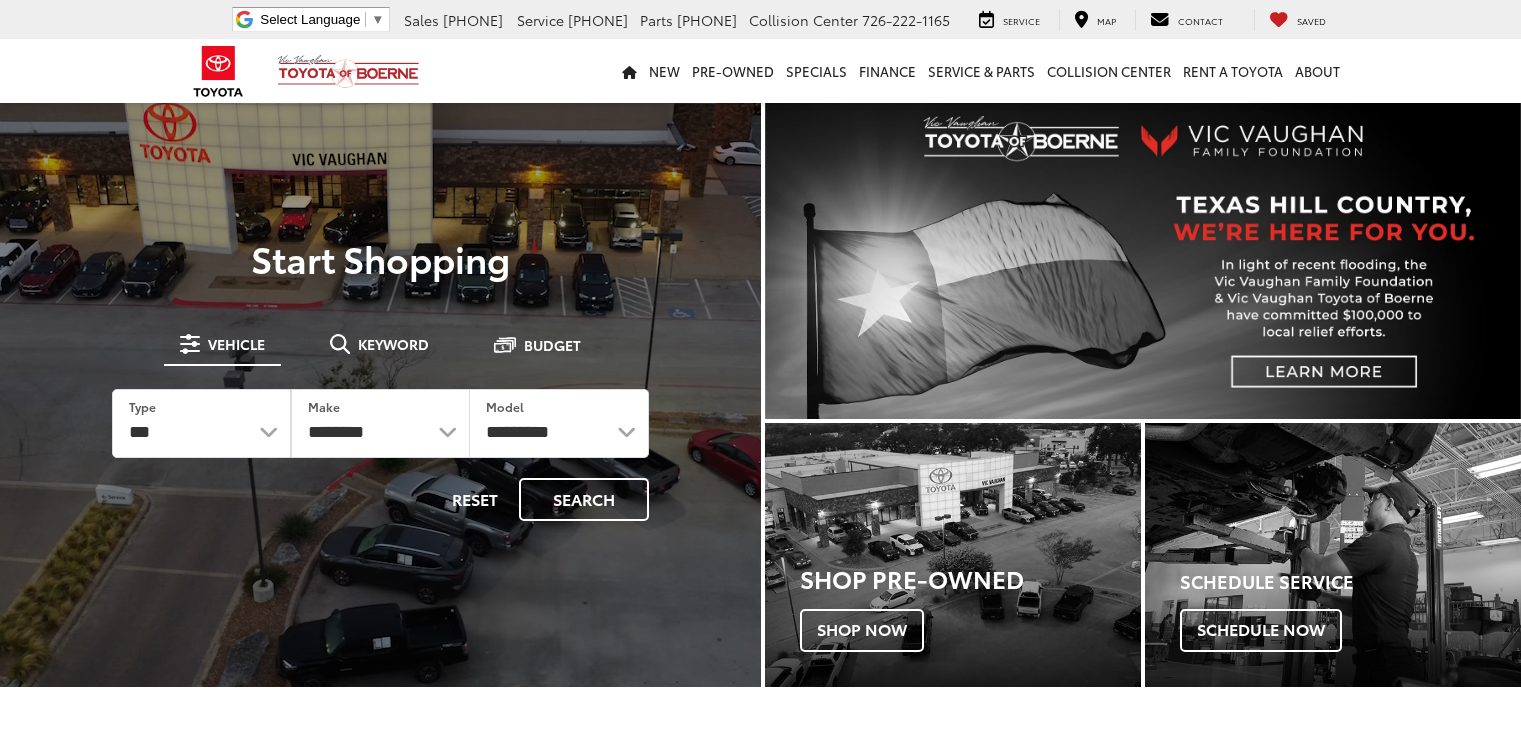 scroll, scrollTop: 0, scrollLeft: 0, axis: both 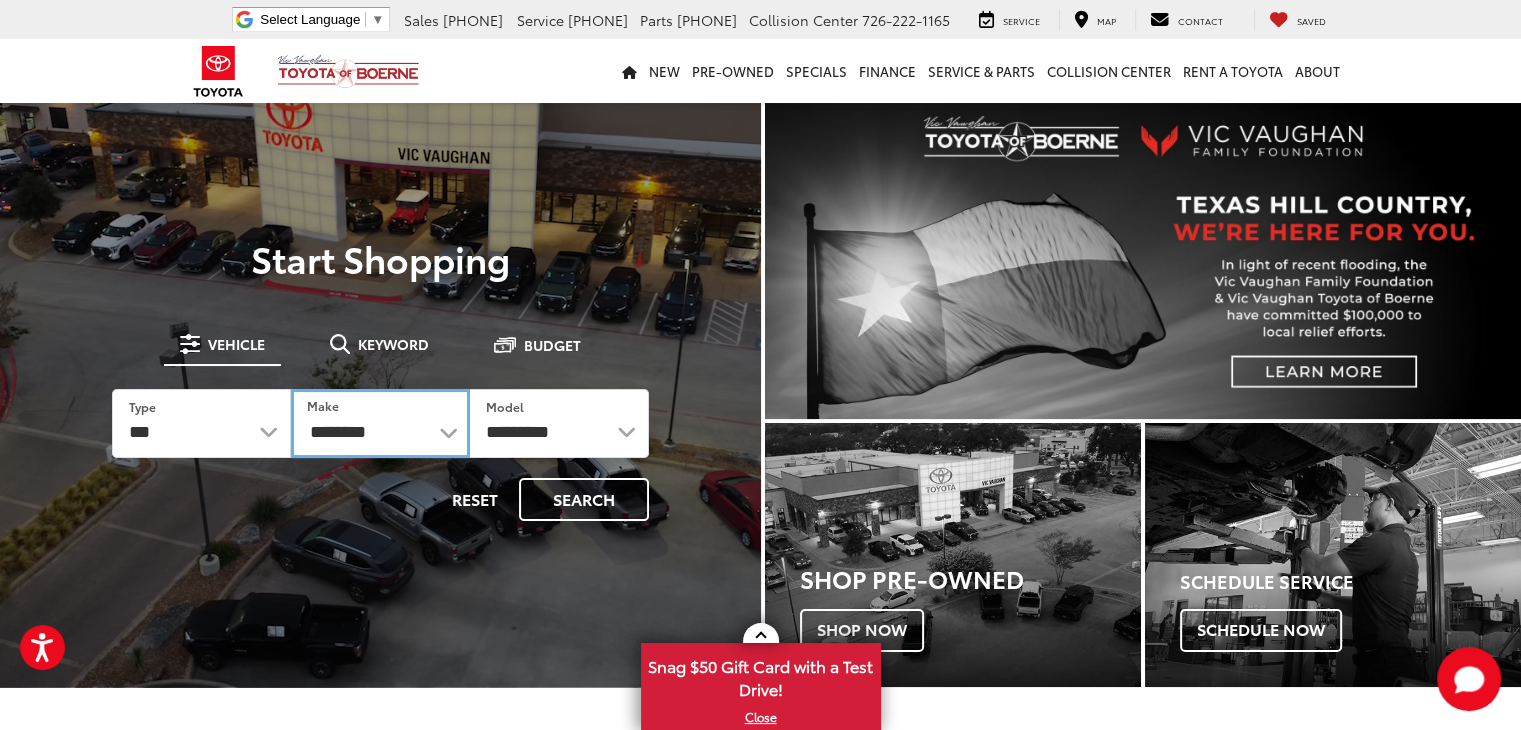 click on "**********" at bounding box center (380, 423) 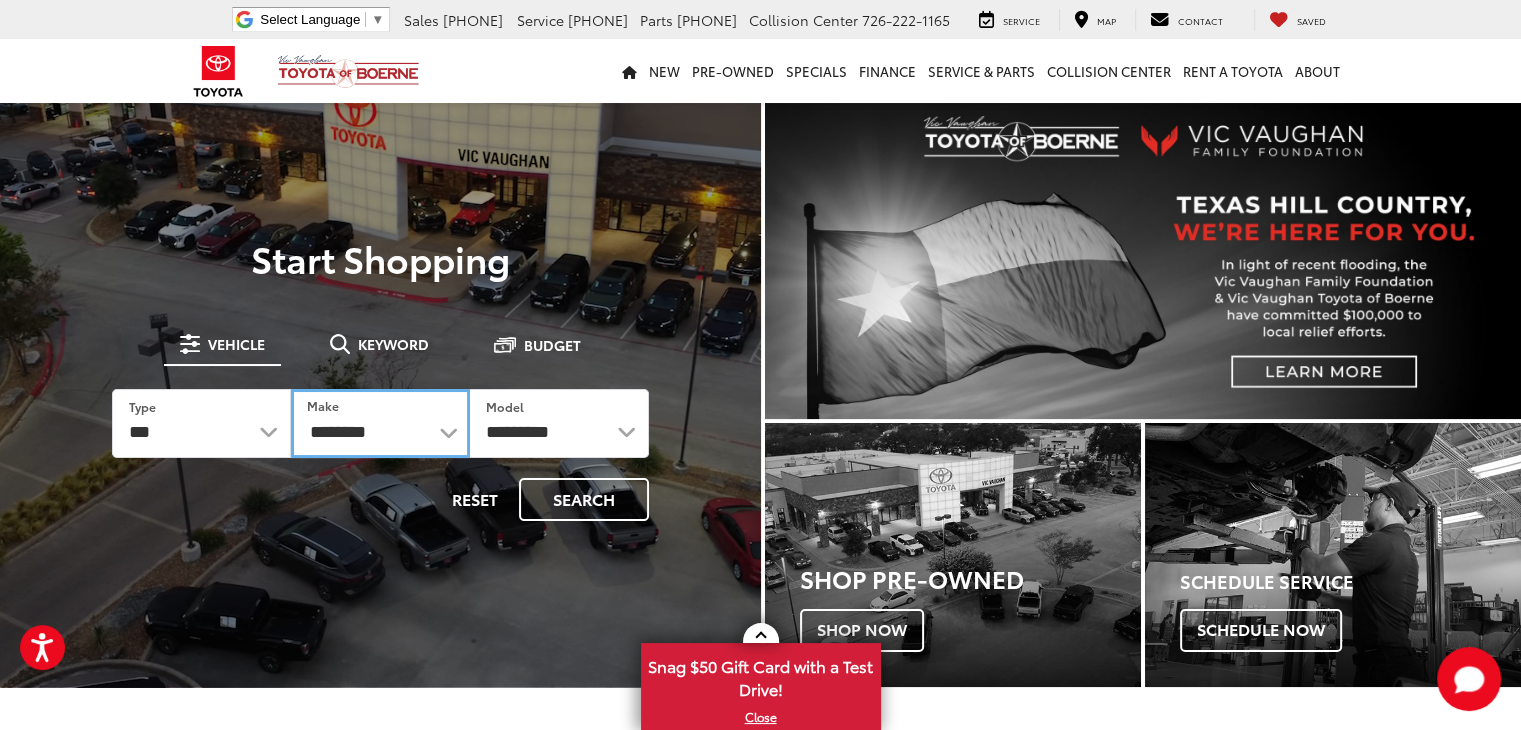 click on "**********" at bounding box center (380, 423) 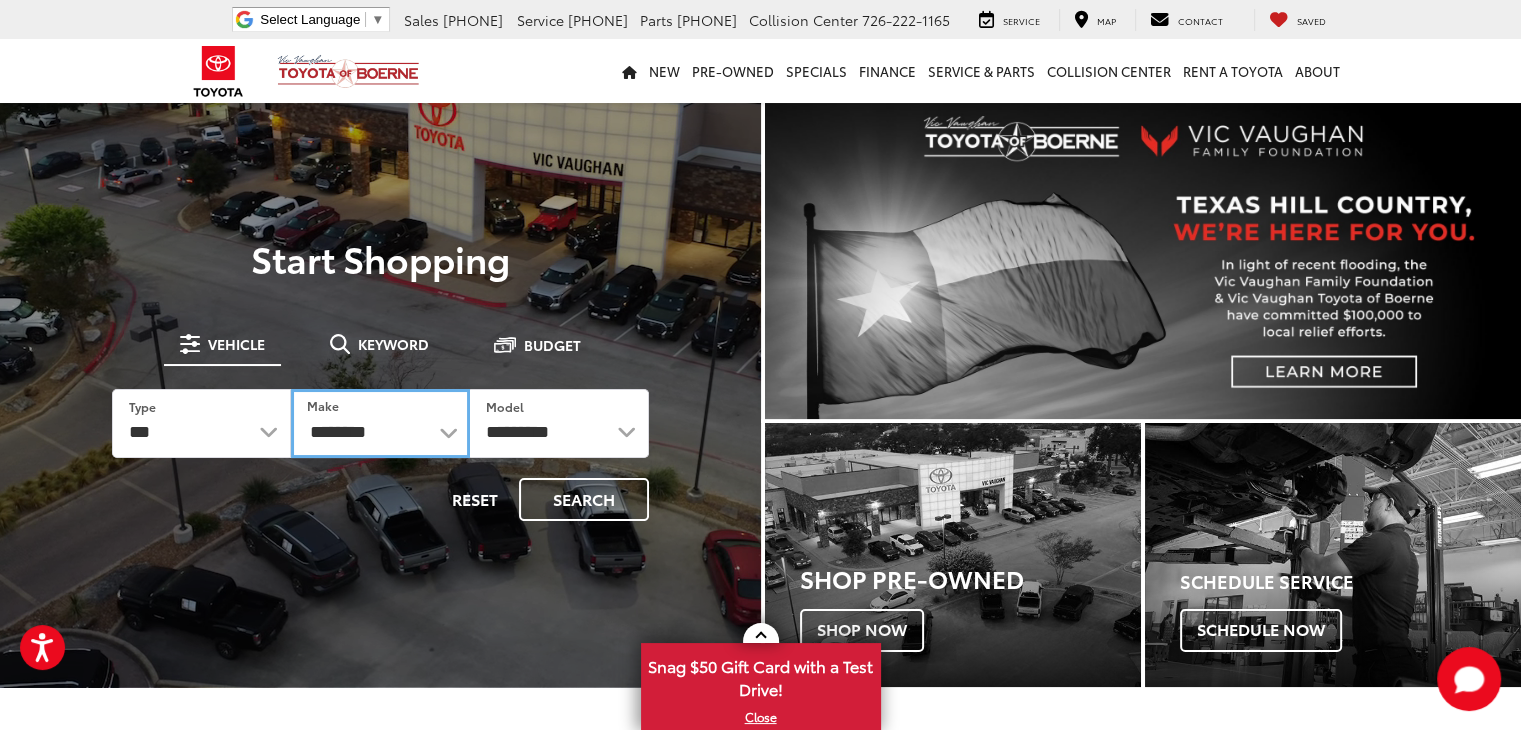 click on "**********" at bounding box center (380, 423) 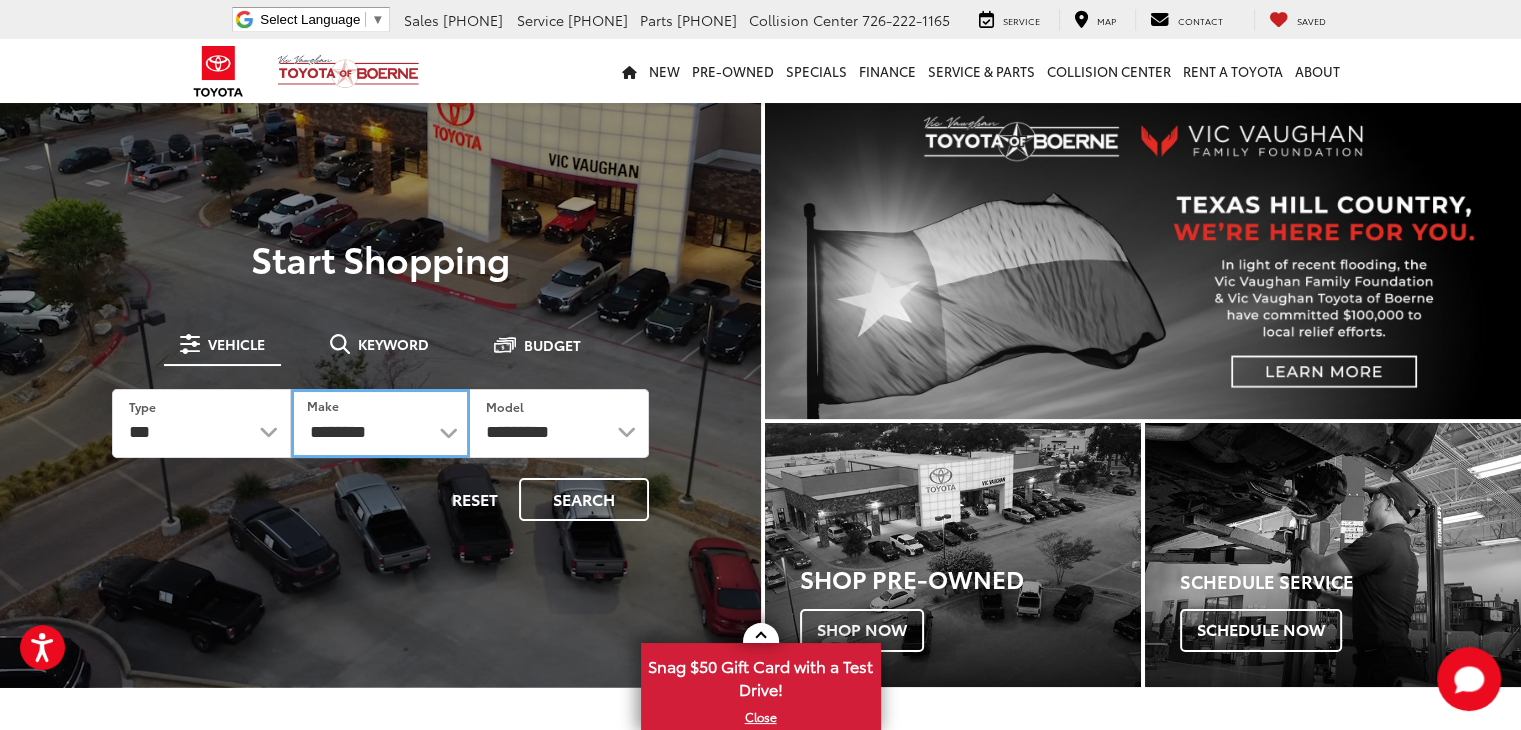 select on "******" 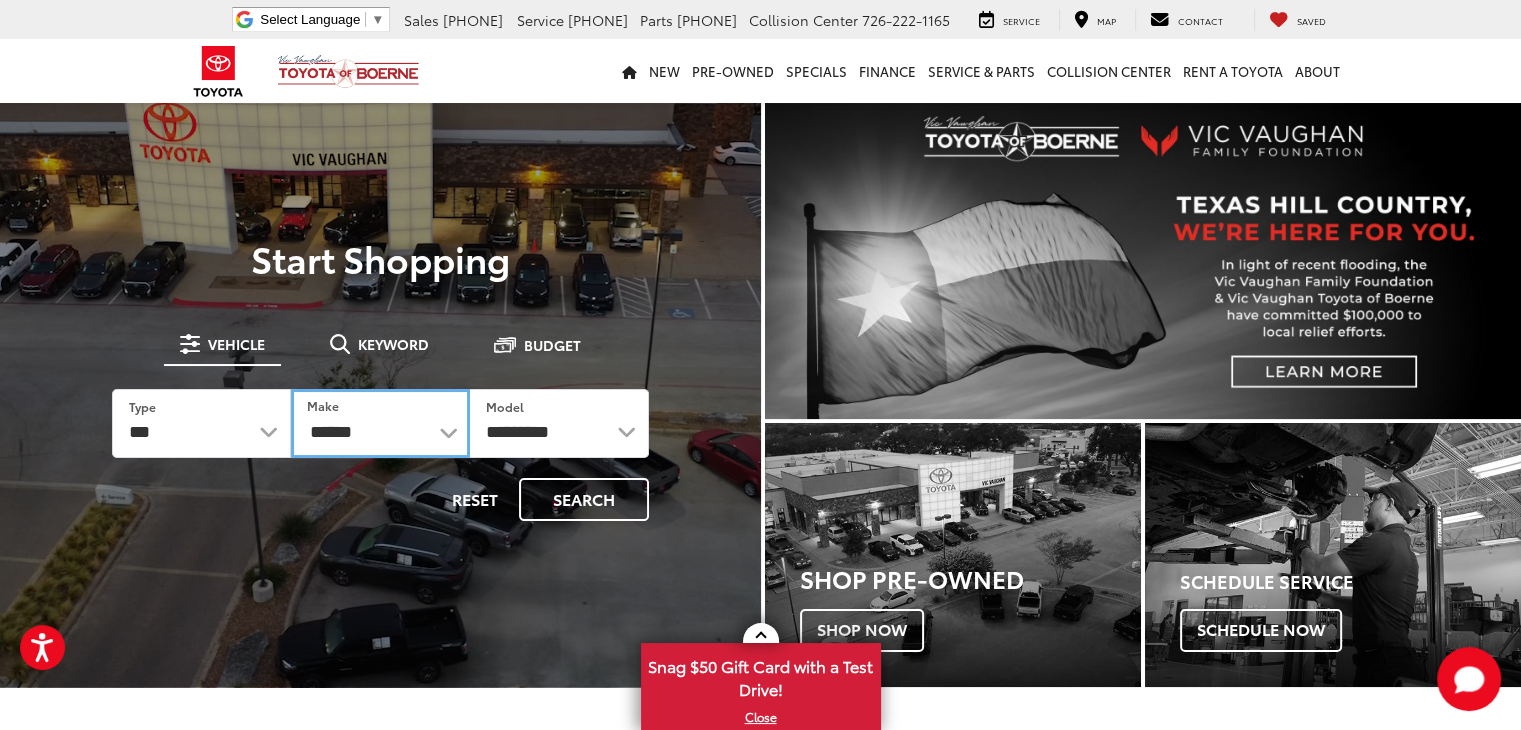 click on "**********" at bounding box center [380, 423] 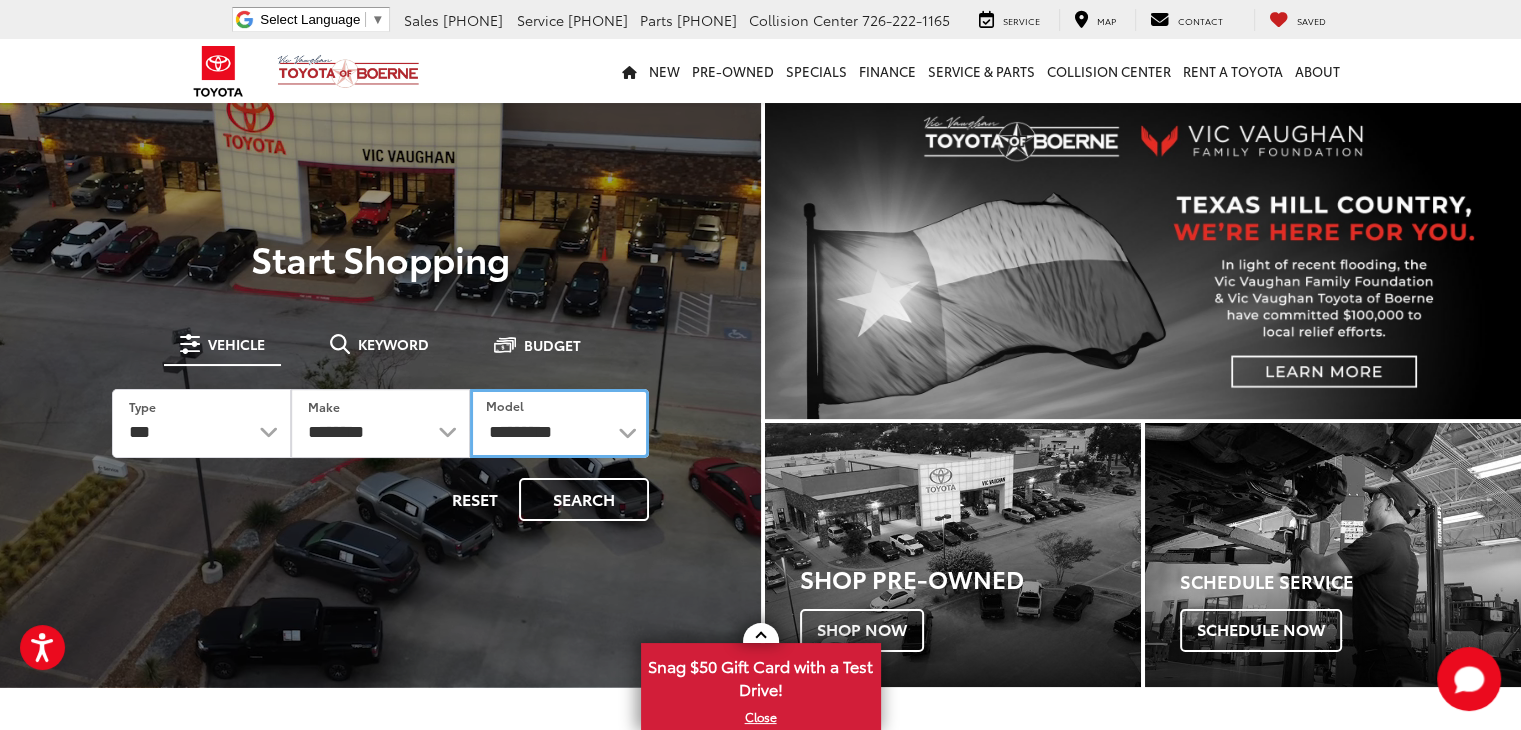 click on "**********" at bounding box center (559, 423) 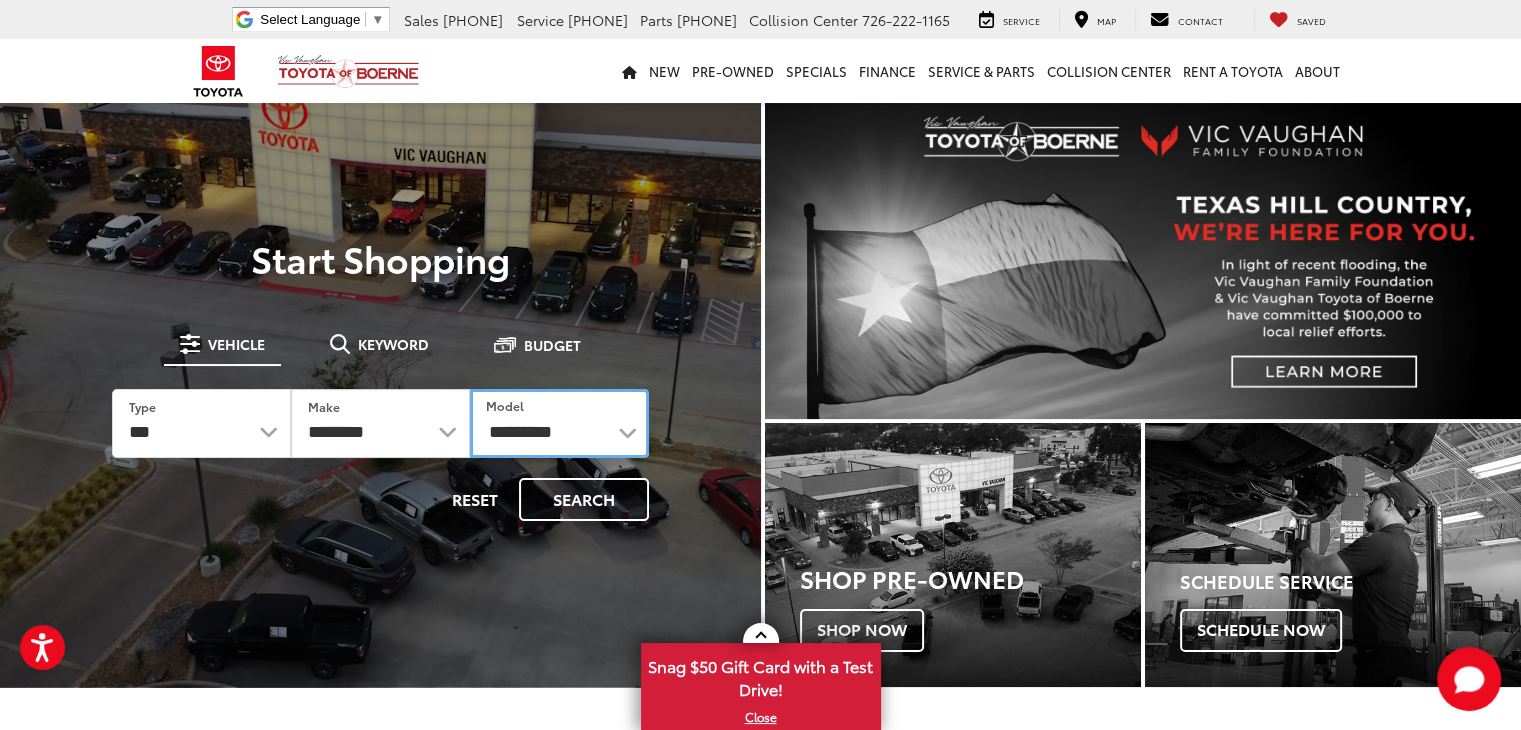 select on "**********" 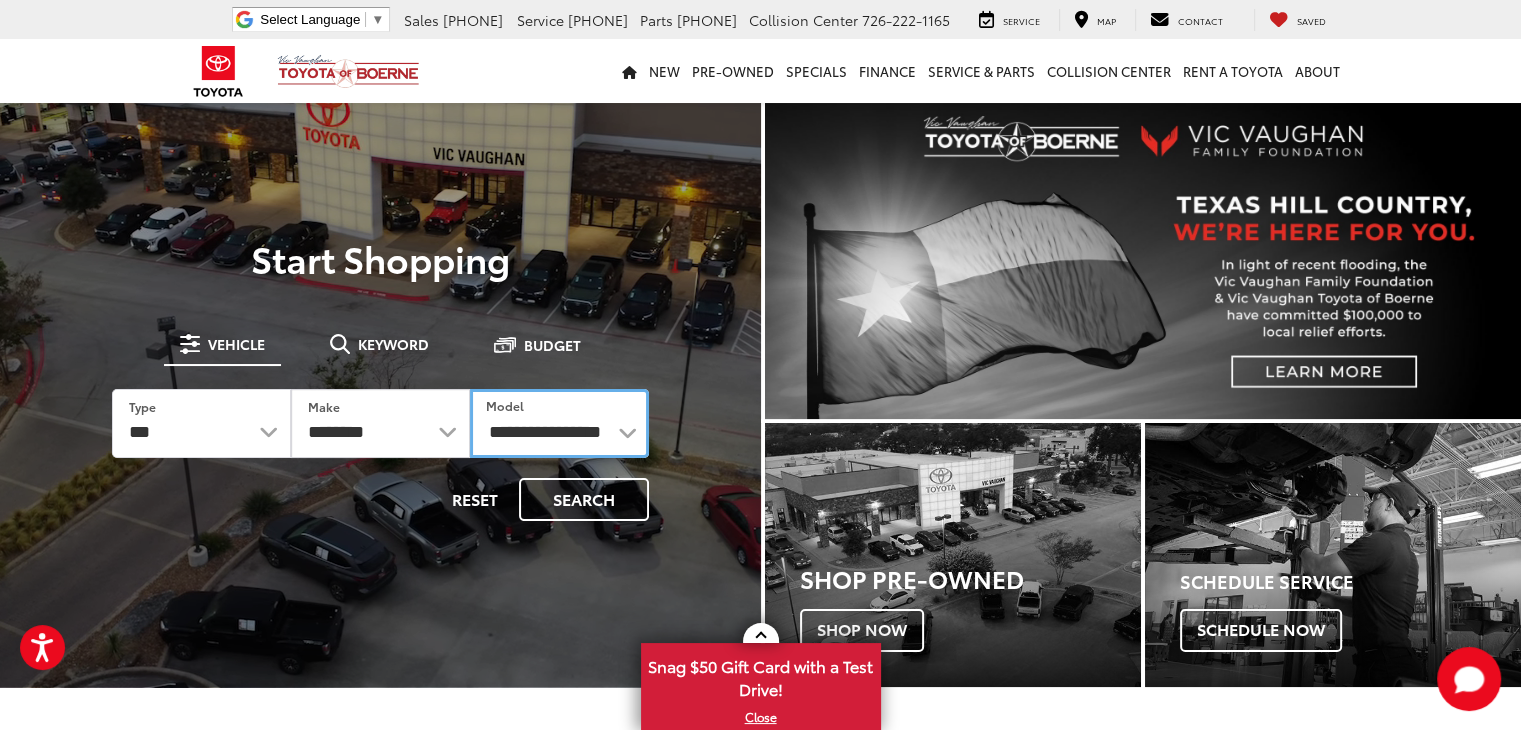 click on "**********" at bounding box center (559, 423) 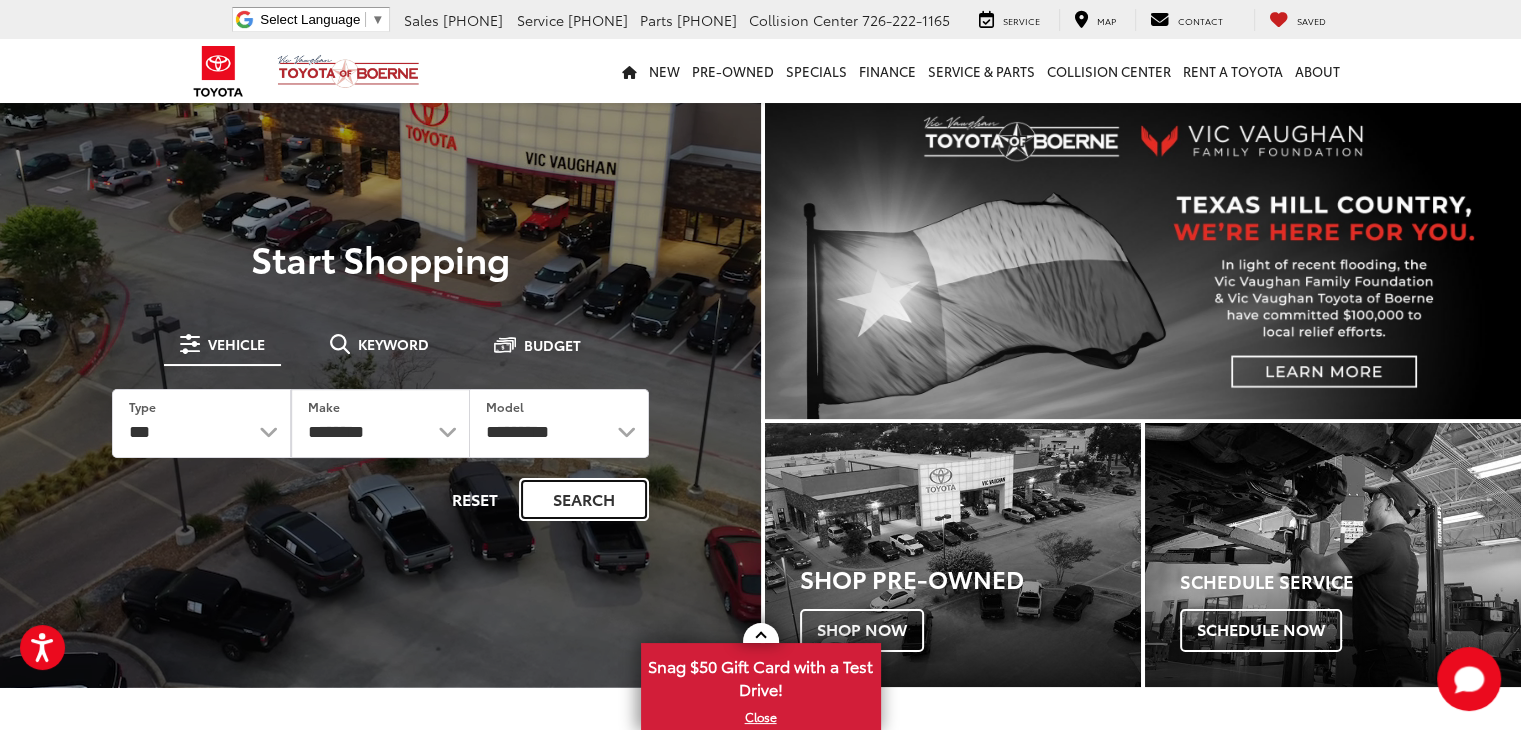 click on "Search" at bounding box center (584, 499) 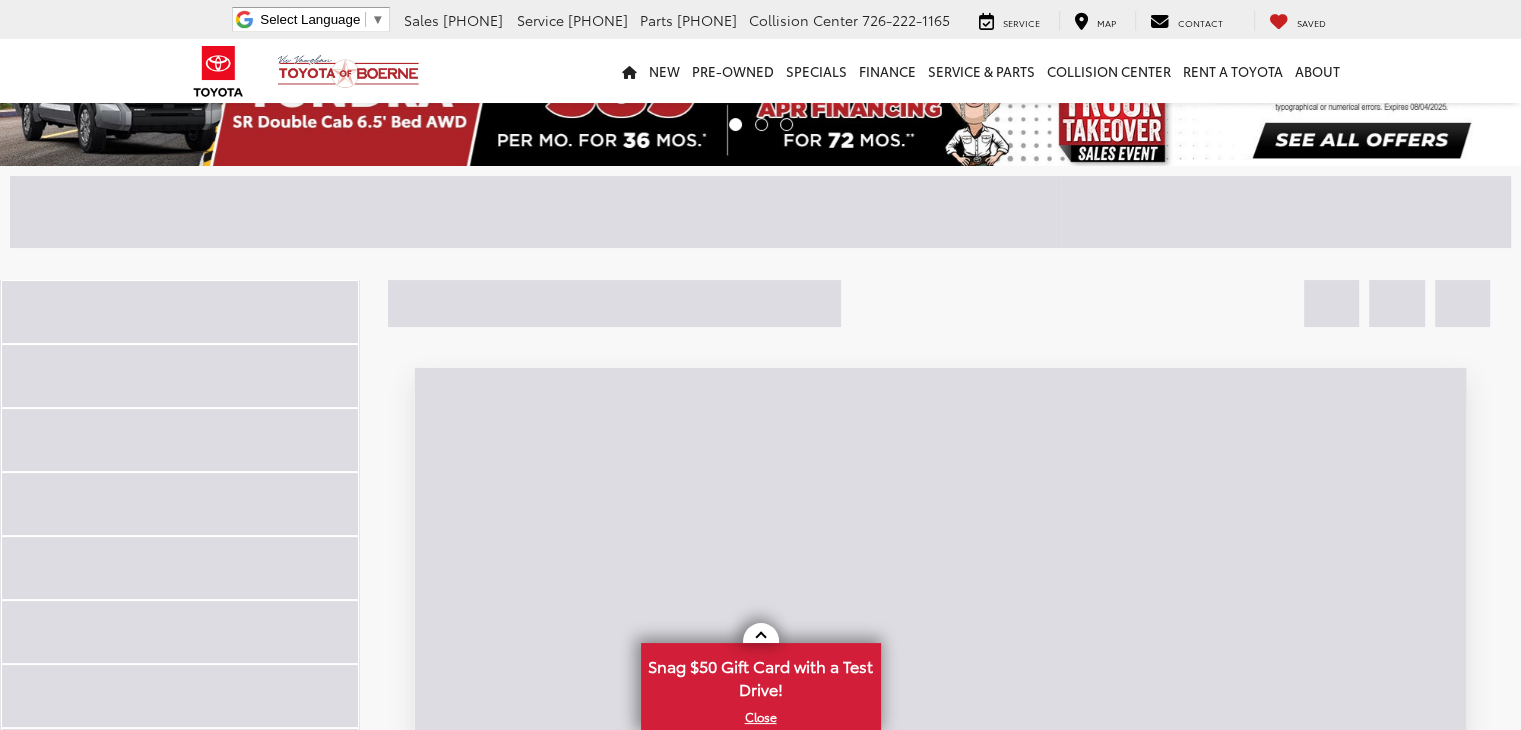 scroll, scrollTop: 690, scrollLeft: 0, axis: vertical 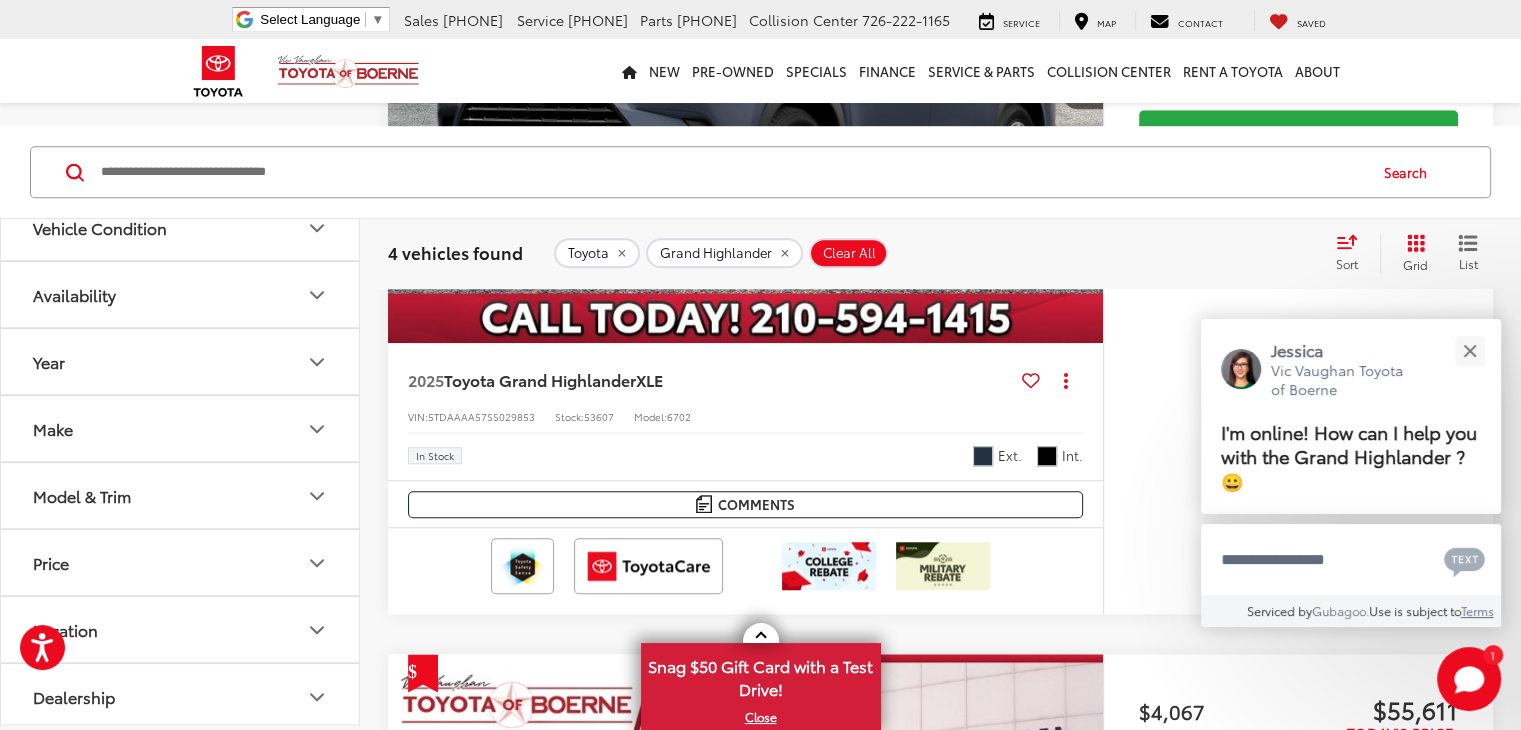 drag, startPoint x: 1530, startPoint y: 39, endPoint x: 1534, endPoint y: 166, distance: 127.06297 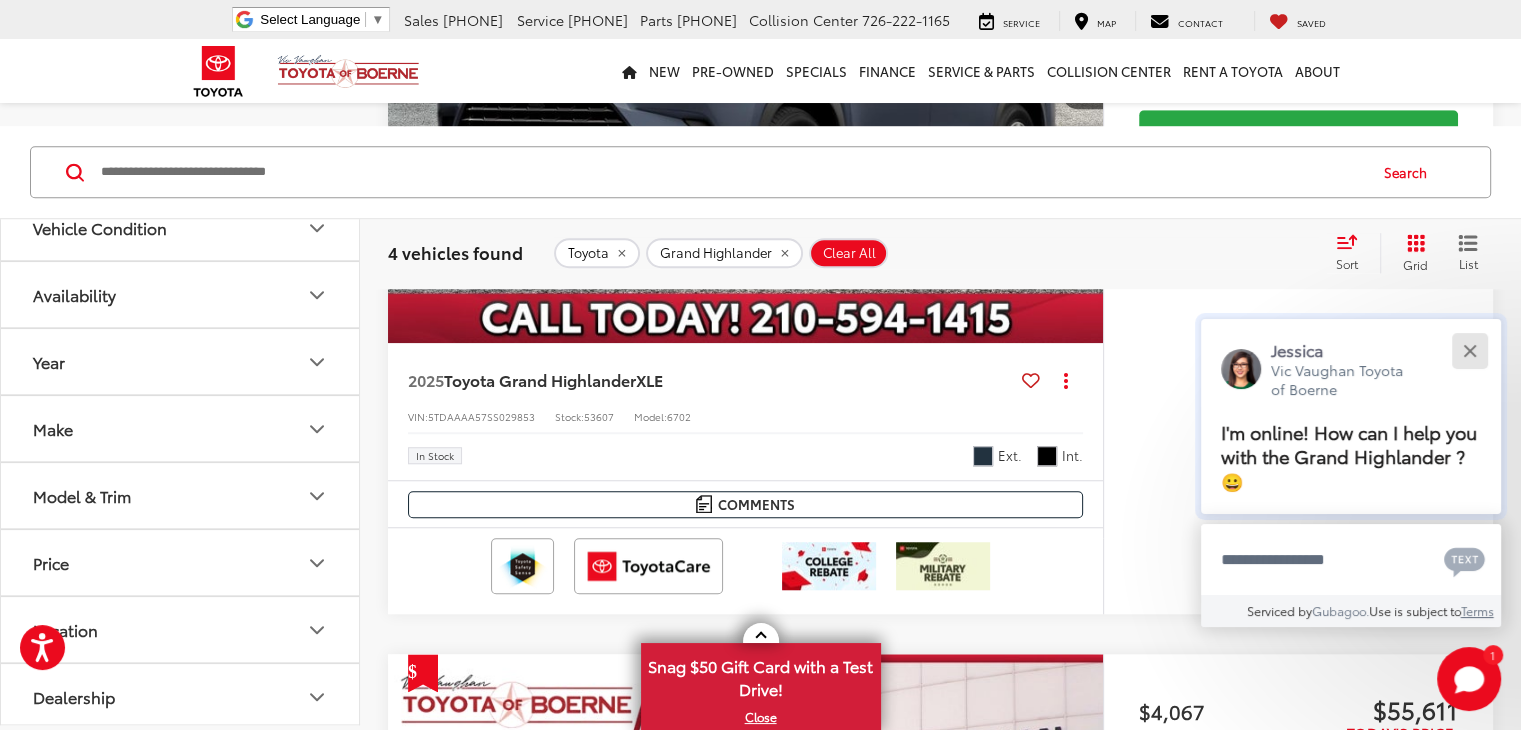 click at bounding box center [1469, 350] 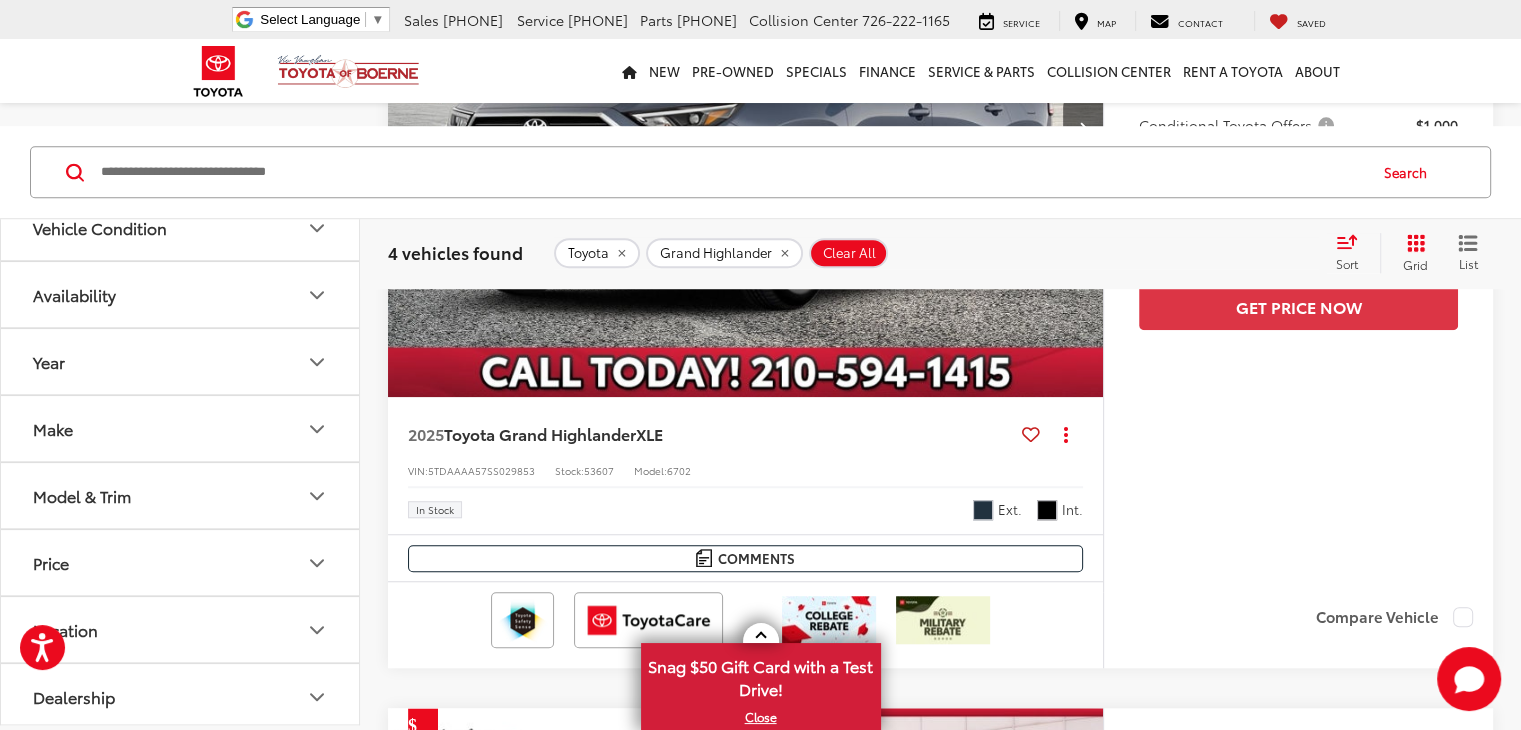 scroll, scrollTop: 1557, scrollLeft: 0, axis: vertical 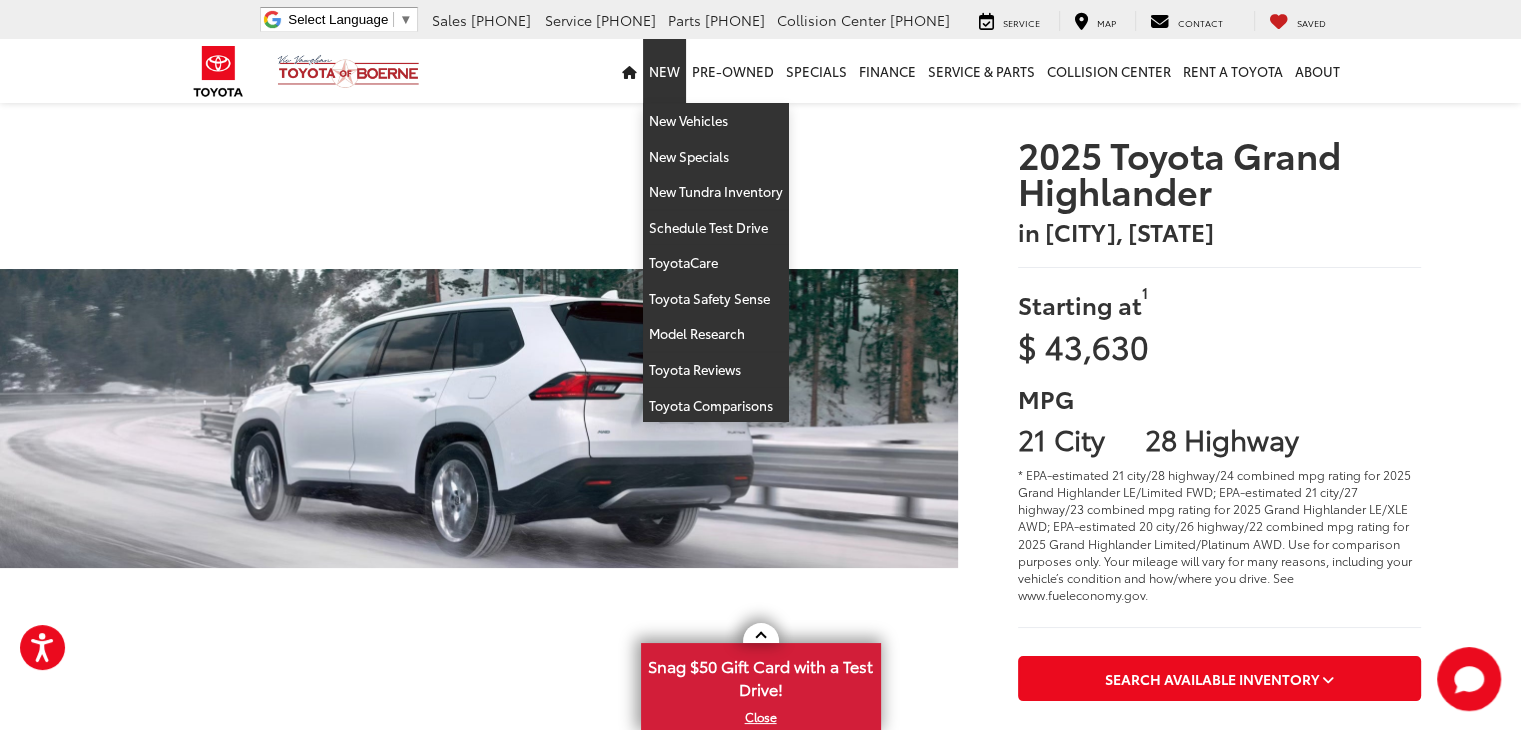 click on "New" at bounding box center (664, 71) 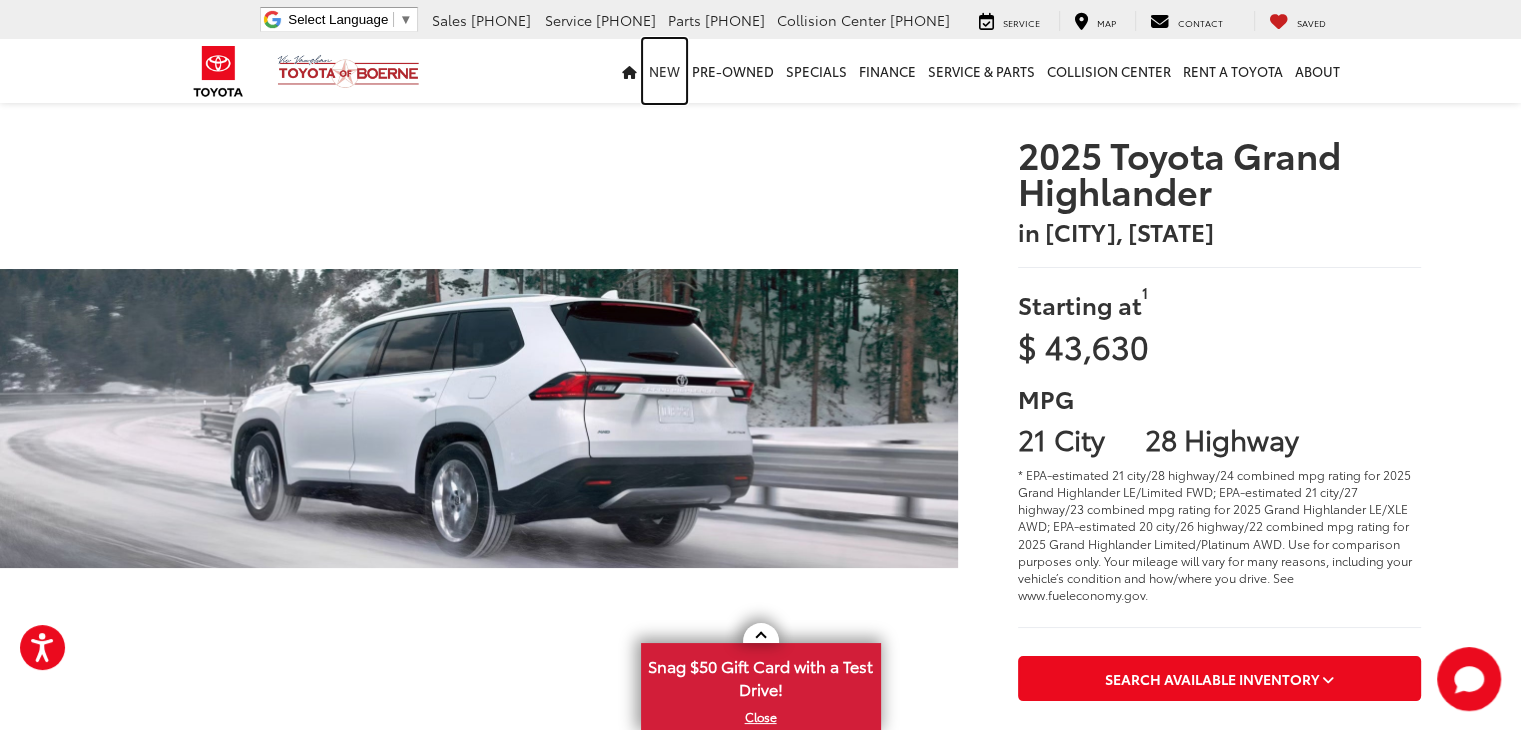 click on "New" at bounding box center (664, 71) 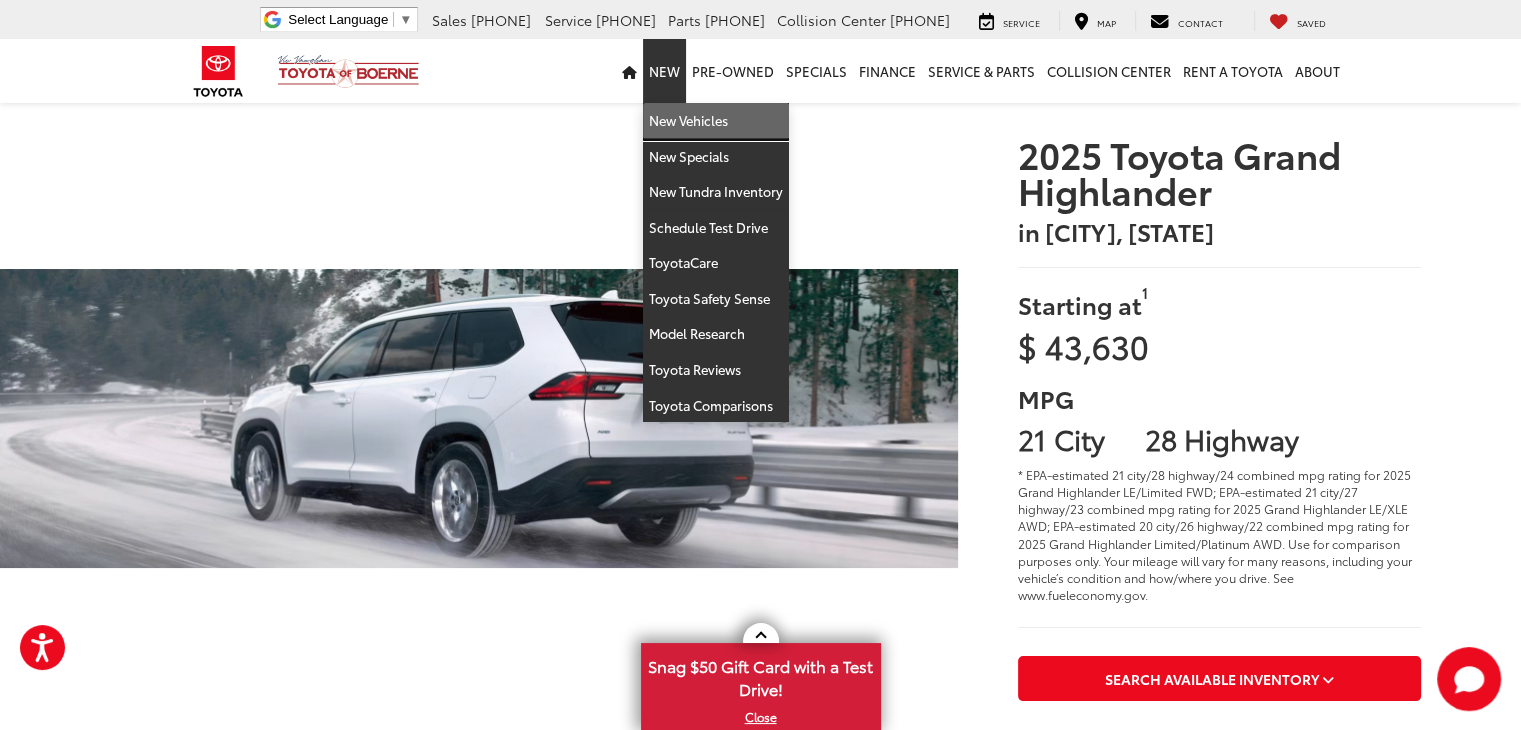 click on "New Vehicles" at bounding box center (716, 121) 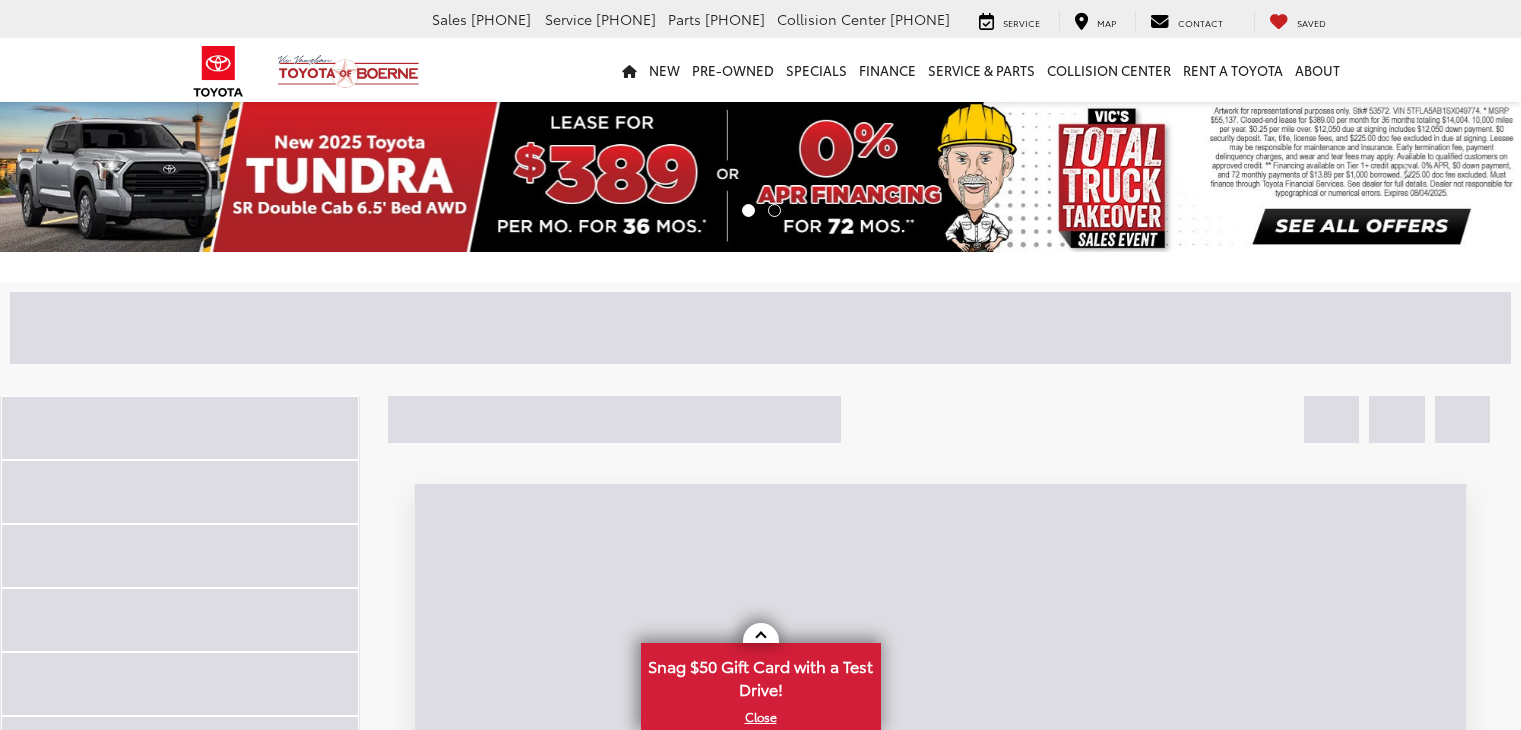 scroll, scrollTop: 0, scrollLeft: 0, axis: both 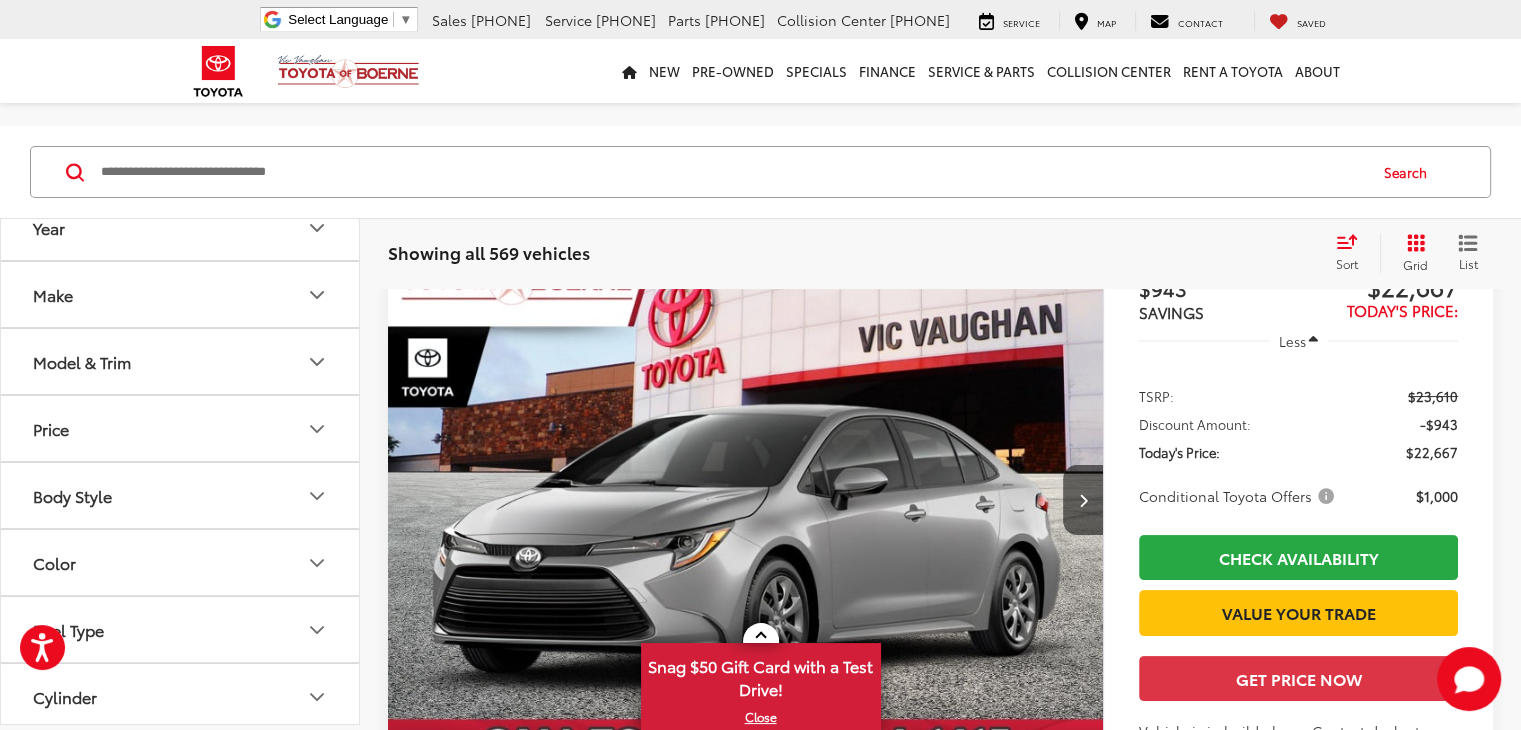 click on "Press Alt+1 for screen-reader mode, Alt+0 to cancel Accessibility Screen-Reader Guide, Feedback, and Issue Reporting | New window
Vic Vaughan Toyota of Boerne
Select Language ▼
Sales
[PHONE]
Service
[PHONE]
Parts
[PHONE]
Collision Center
[PHONE]
31205 Interstate 10 Frontage Rd
[CITY], [STATE] [ZIP]
Service
Map
Contact
Saved
Saved
Vic Vaughan Toyota of Boerne
Saved
Directions
New
New Vehicles
New Specials
New Tundra Inventory
Schedule Test Drive
ToyotaCare
Toyota Safety Sense
Model Research
Toyota Reviews
Toyota Comparisons" at bounding box center (760, 5328) 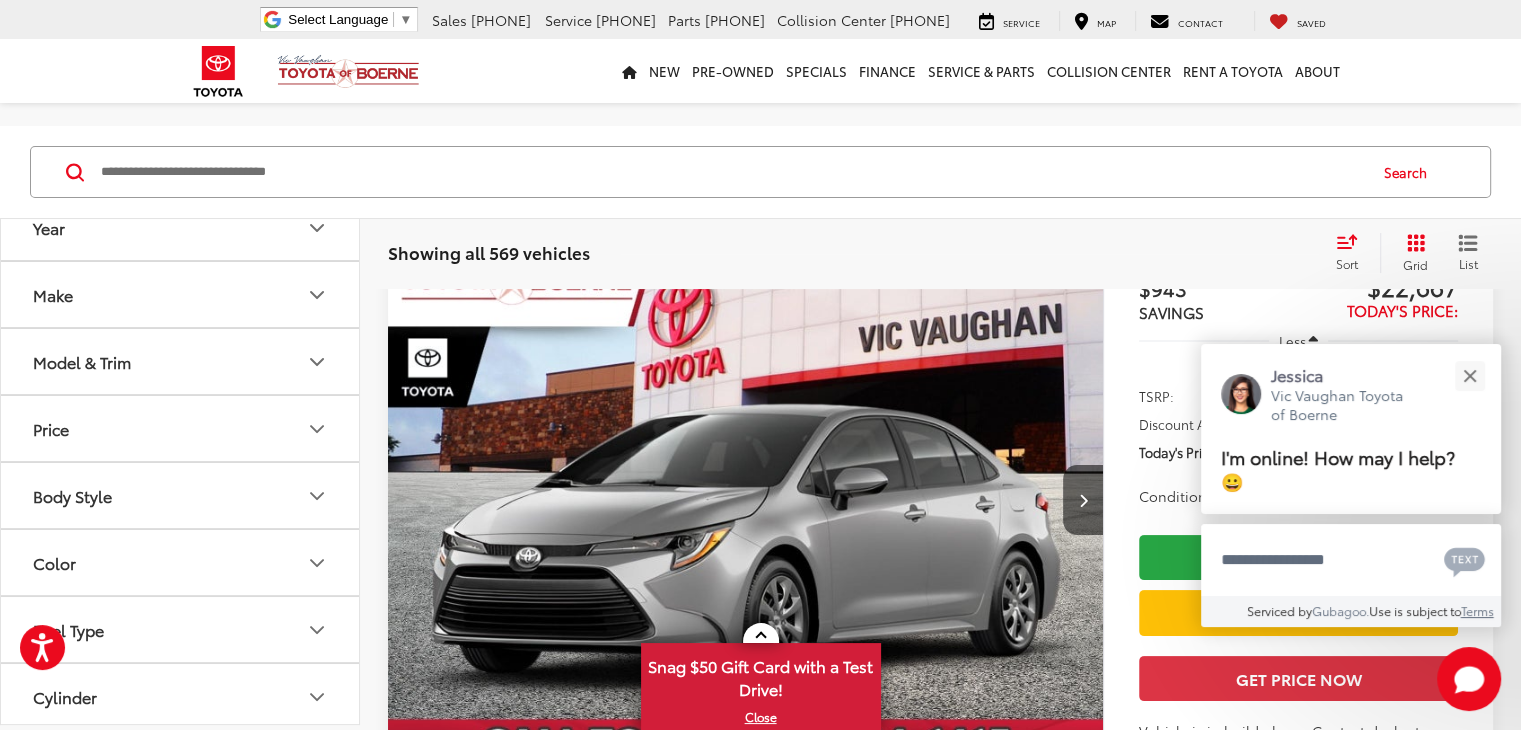 click 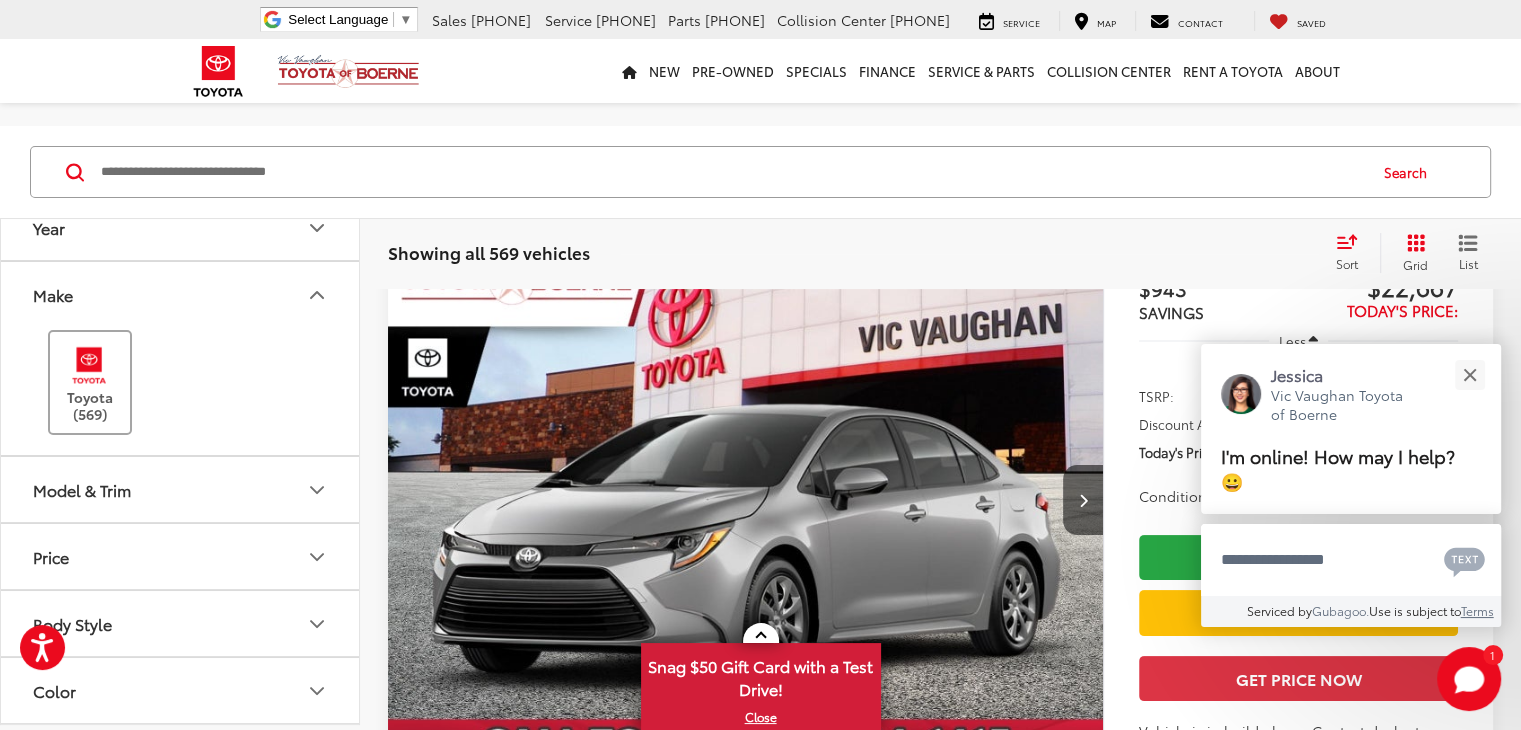 click on "Toyota   (569)" at bounding box center (90, 382) 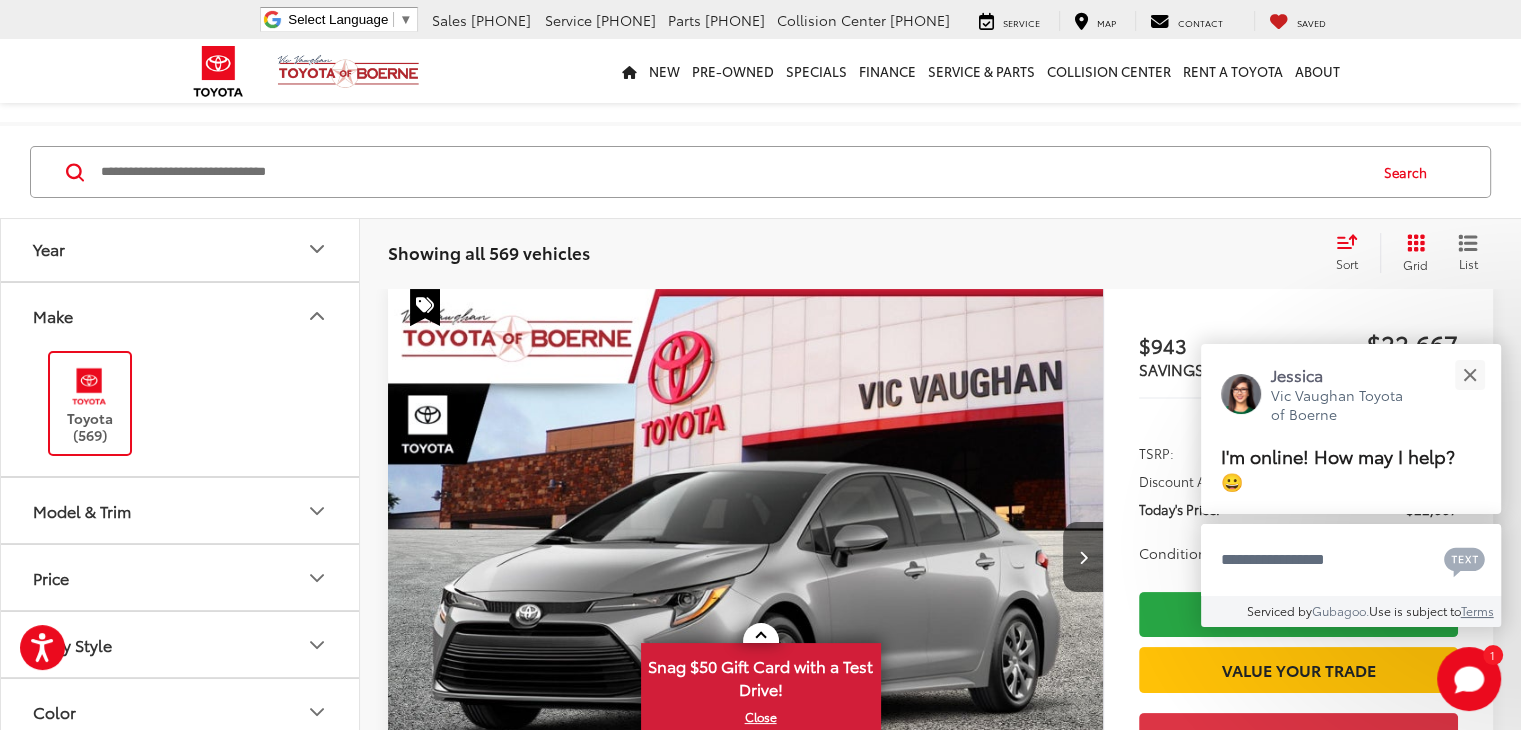 scroll, scrollTop: 156, scrollLeft: 0, axis: vertical 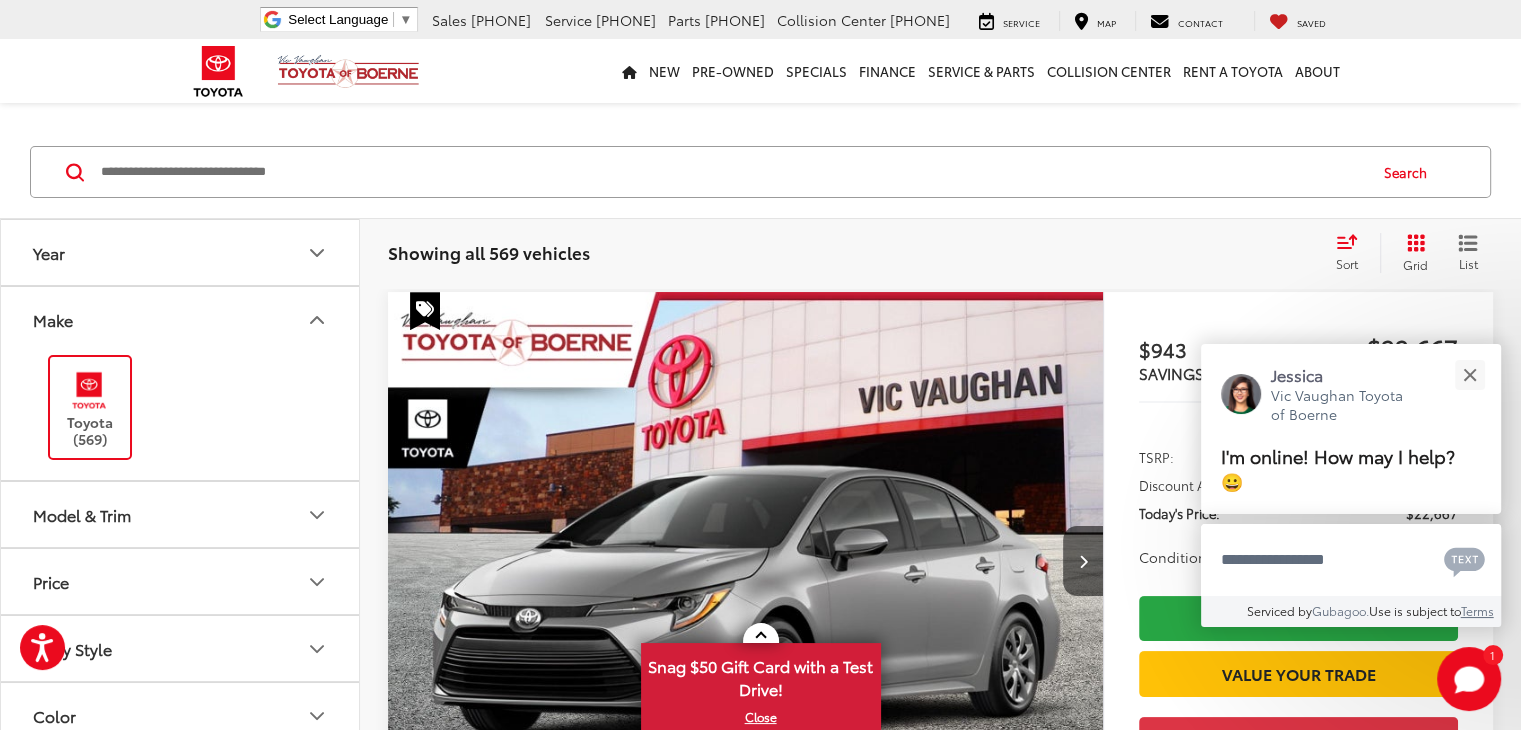 click on "Model & Trim" at bounding box center [181, 514] 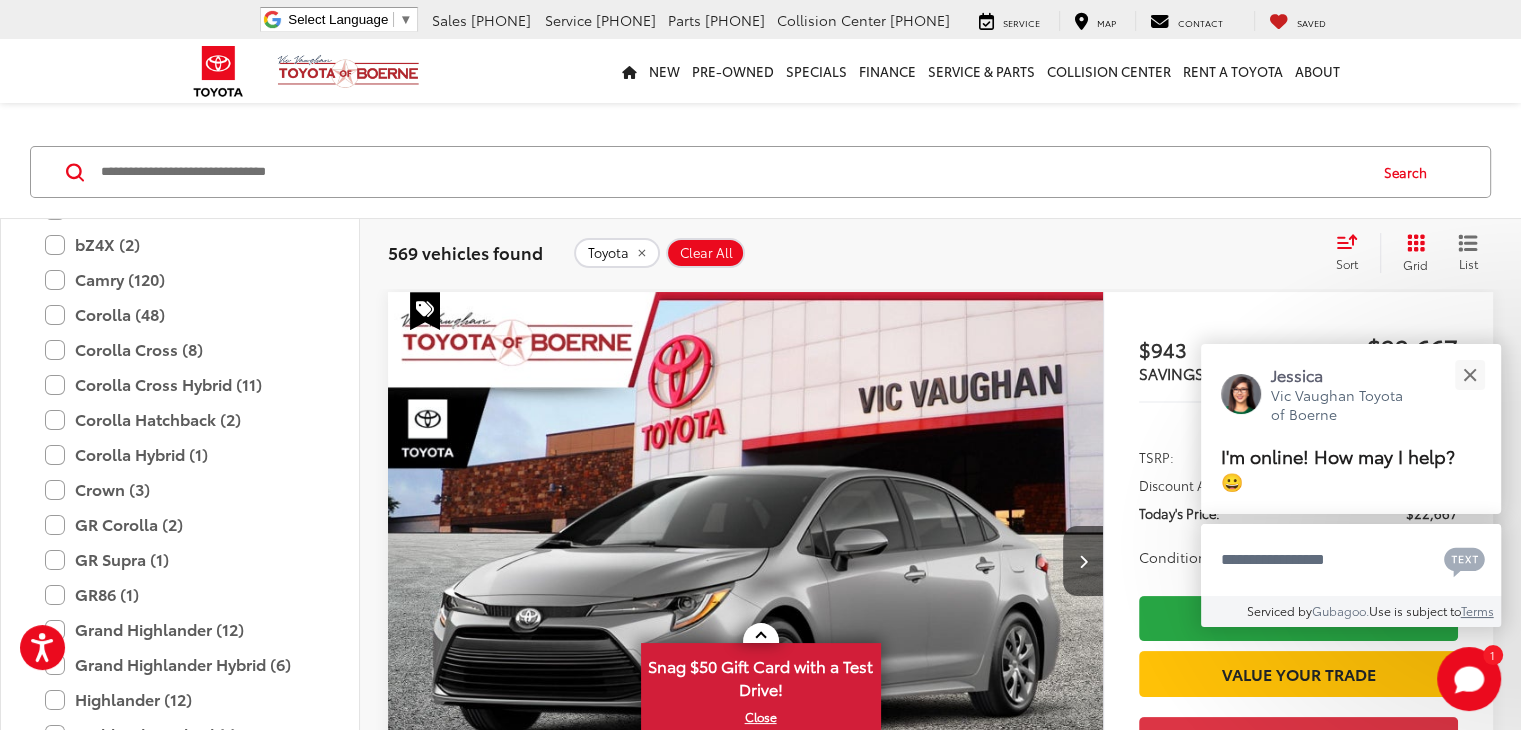 scroll, scrollTop: 487, scrollLeft: 0, axis: vertical 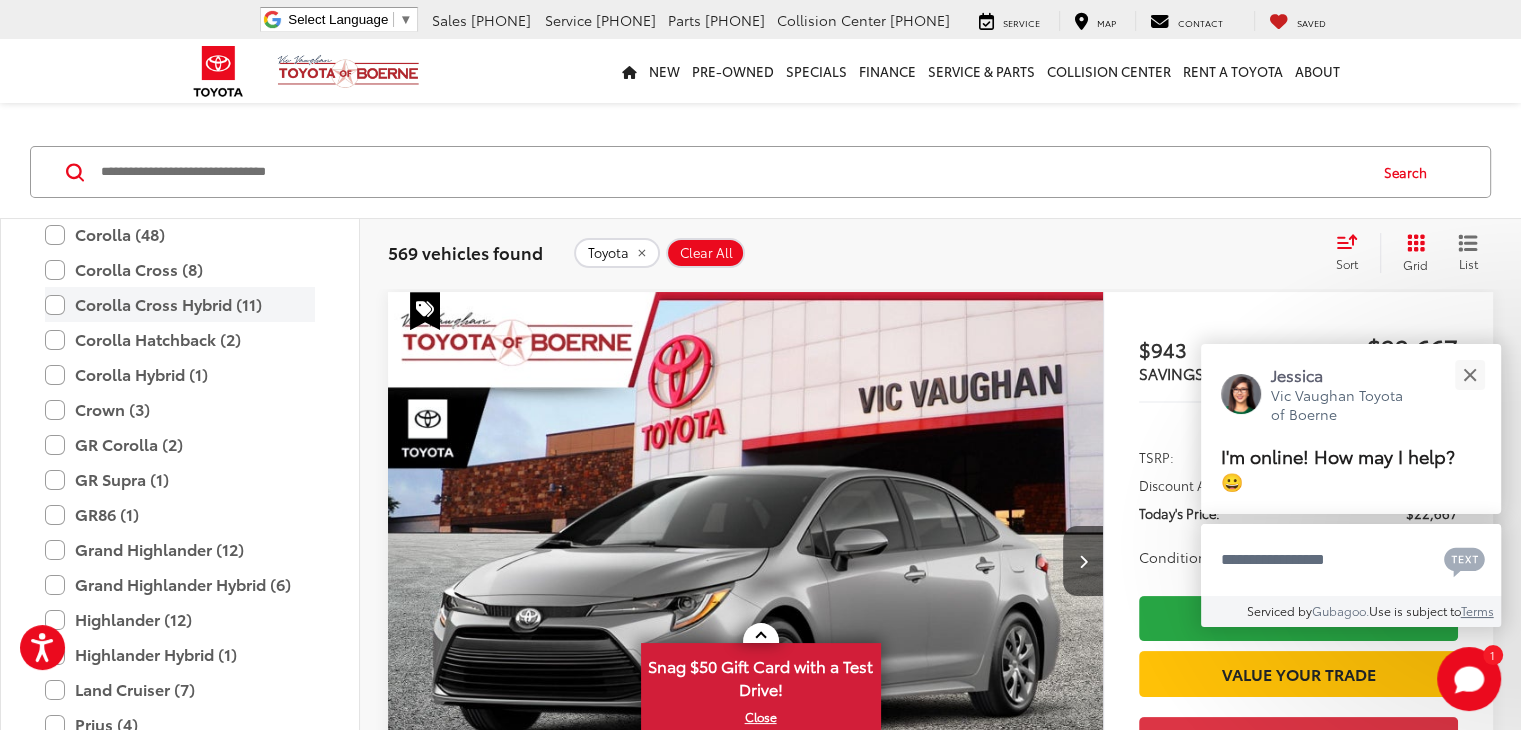 click on "Corolla Cross Hybrid (11)" at bounding box center [180, 304] 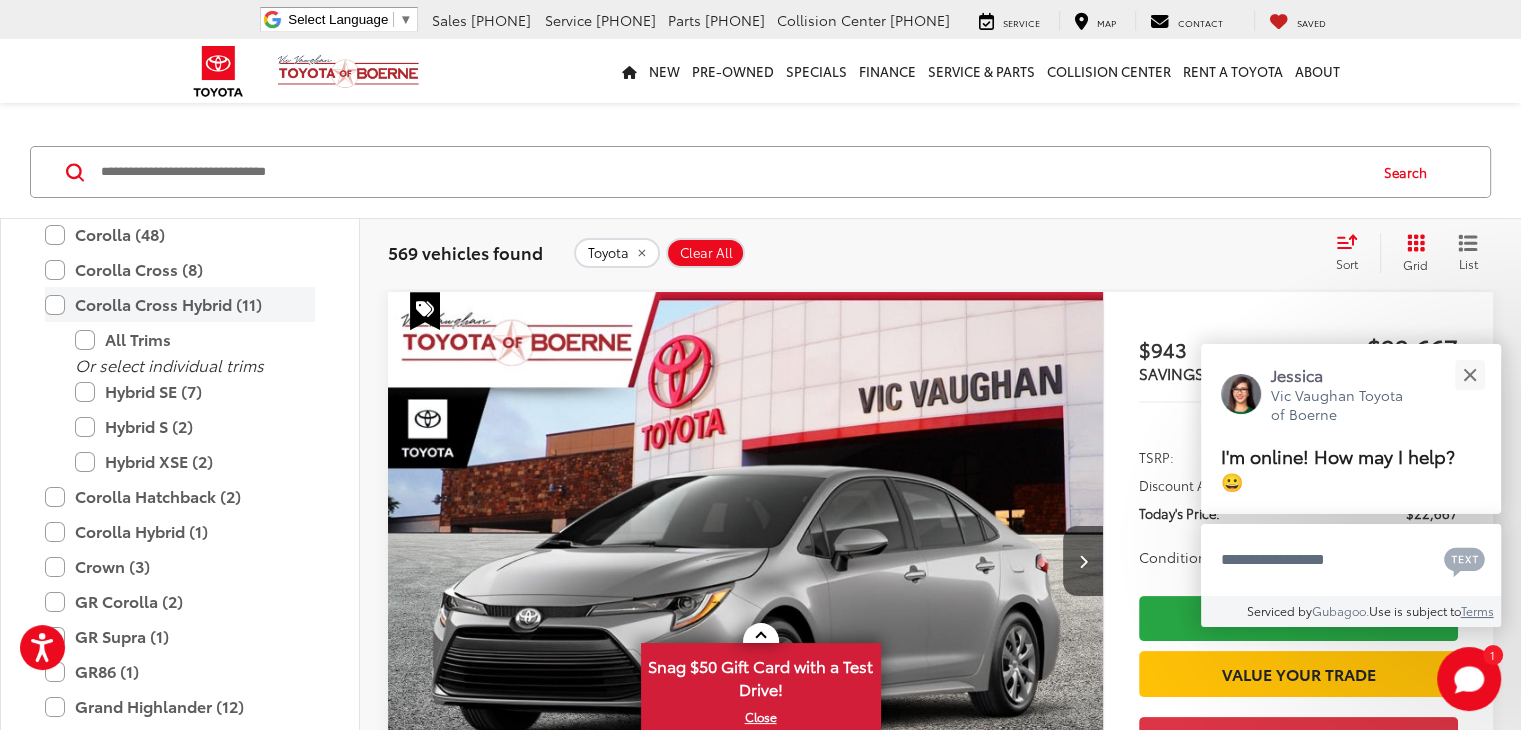 click on "Corolla Cross Hybrid (11)" at bounding box center (180, 304) 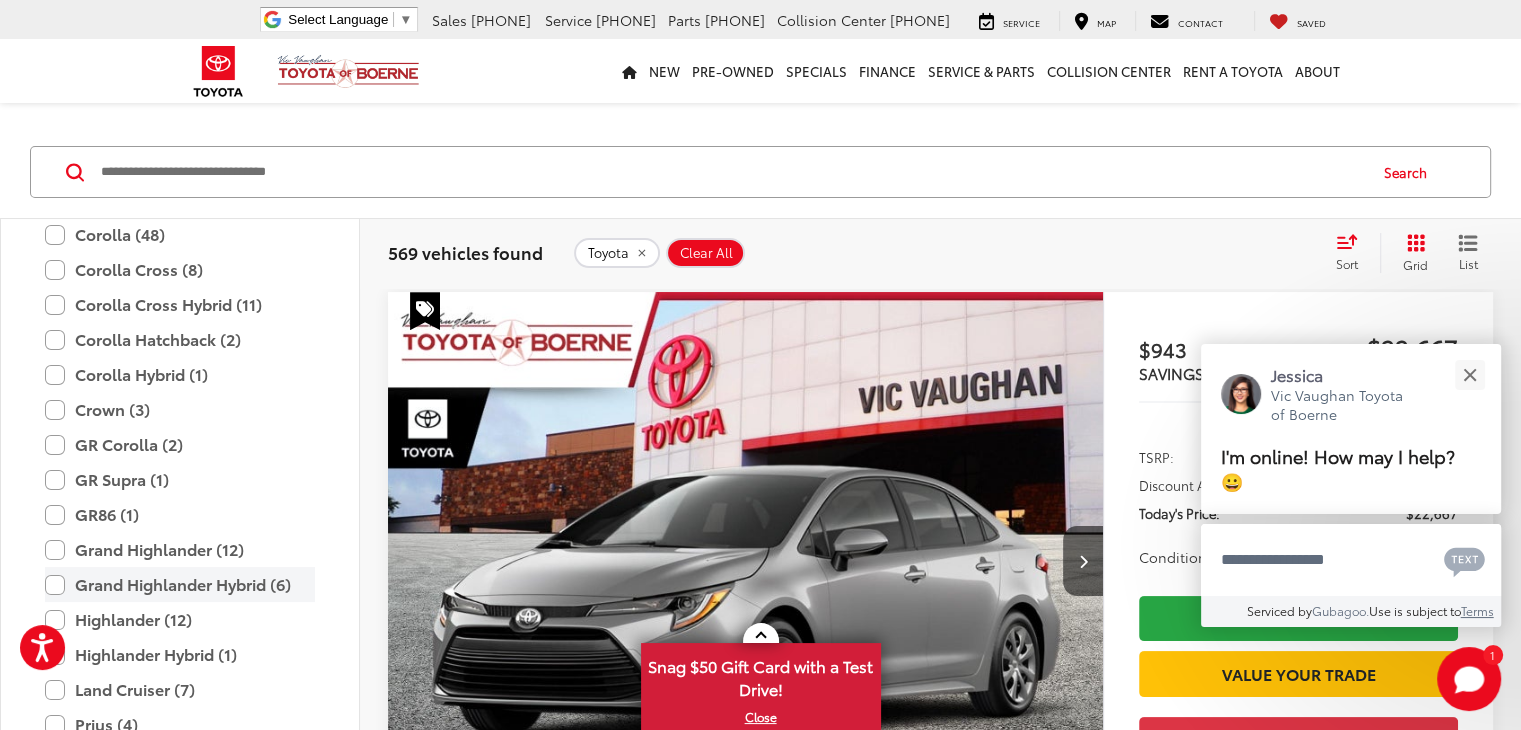click on "Grand Highlander Hybrid (6)" at bounding box center [180, 584] 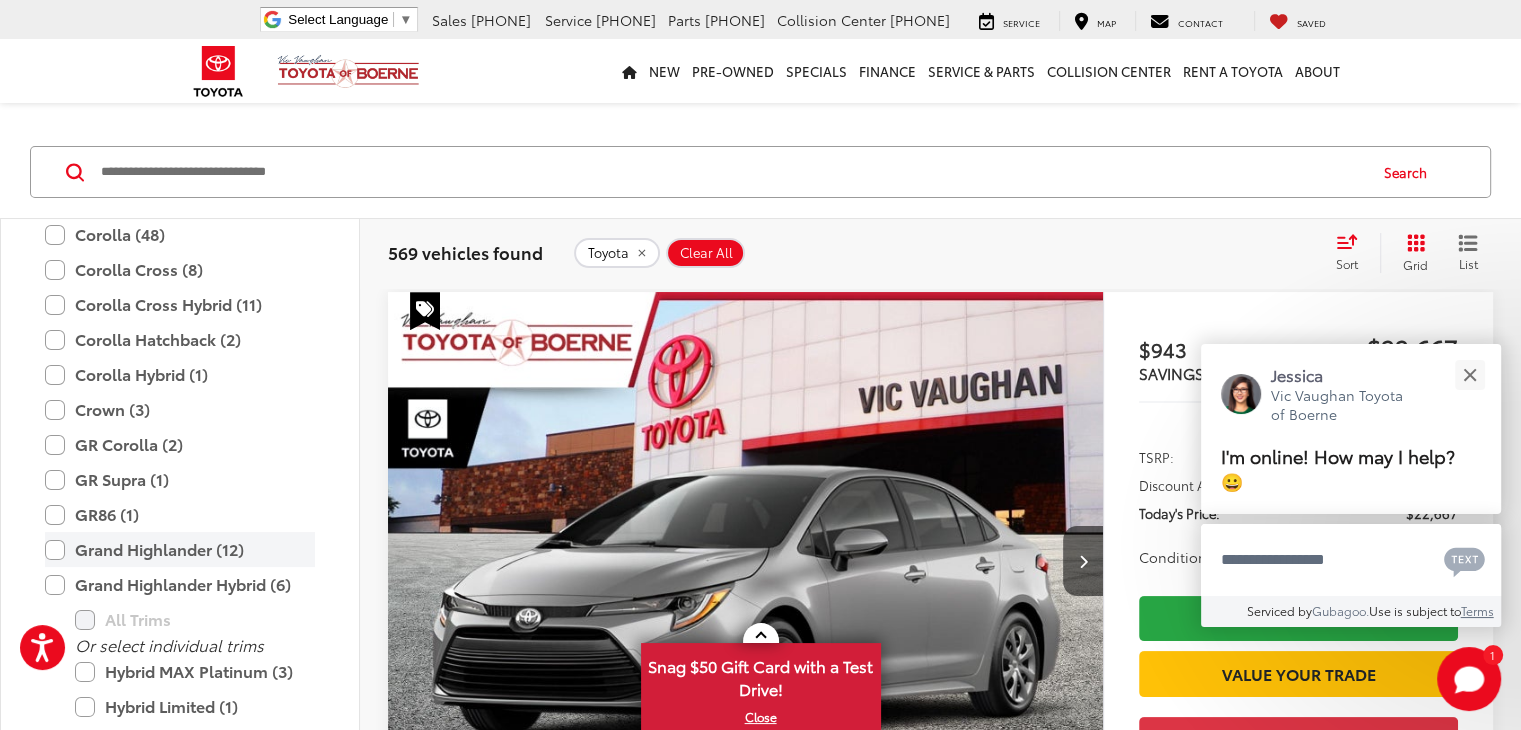 click on "Grand Highlander (12)" at bounding box center [180, 549] 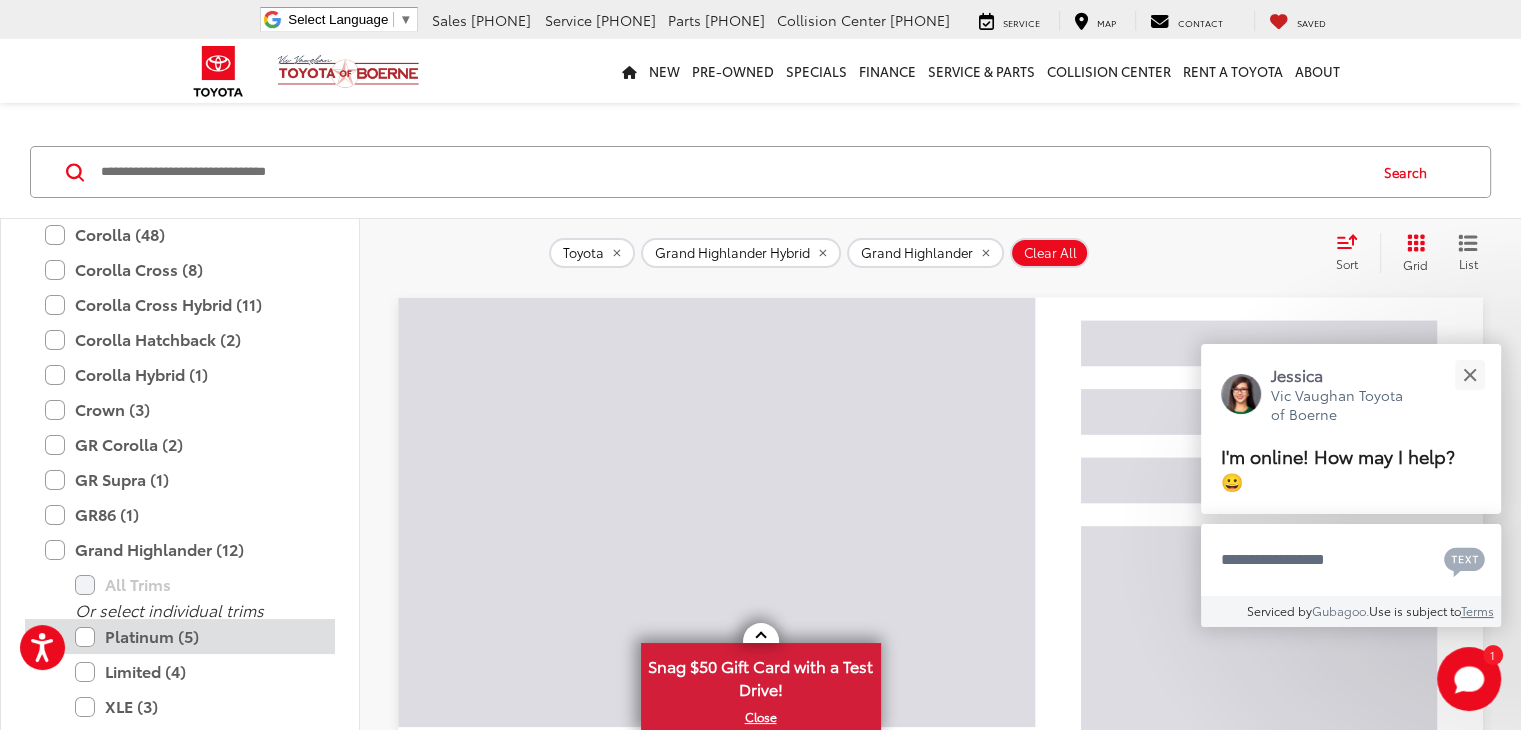 click on "Platinum (5)" at bounding box center [195, 636] 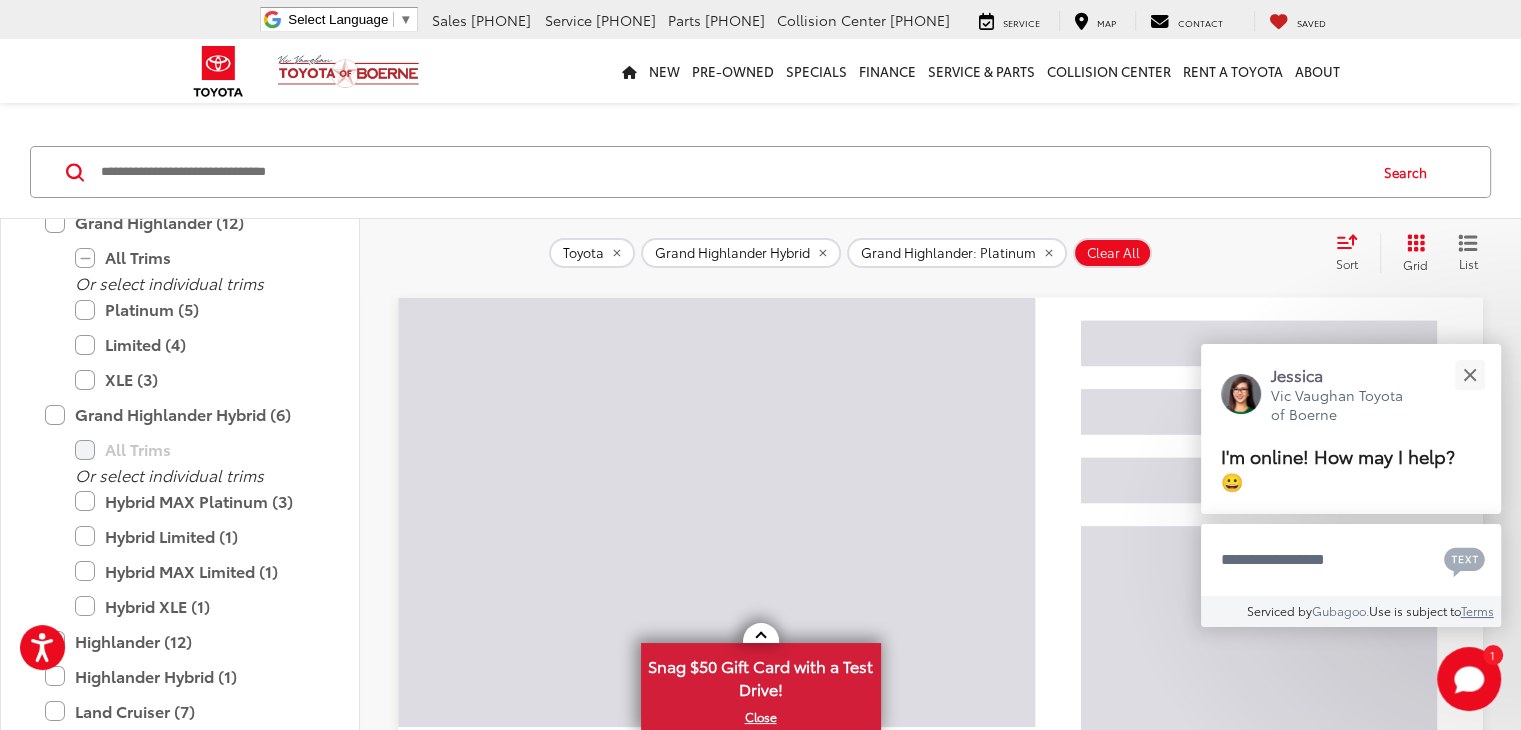 scroll, scrollTop: 866, scrollLeft: 0, axis: vertical 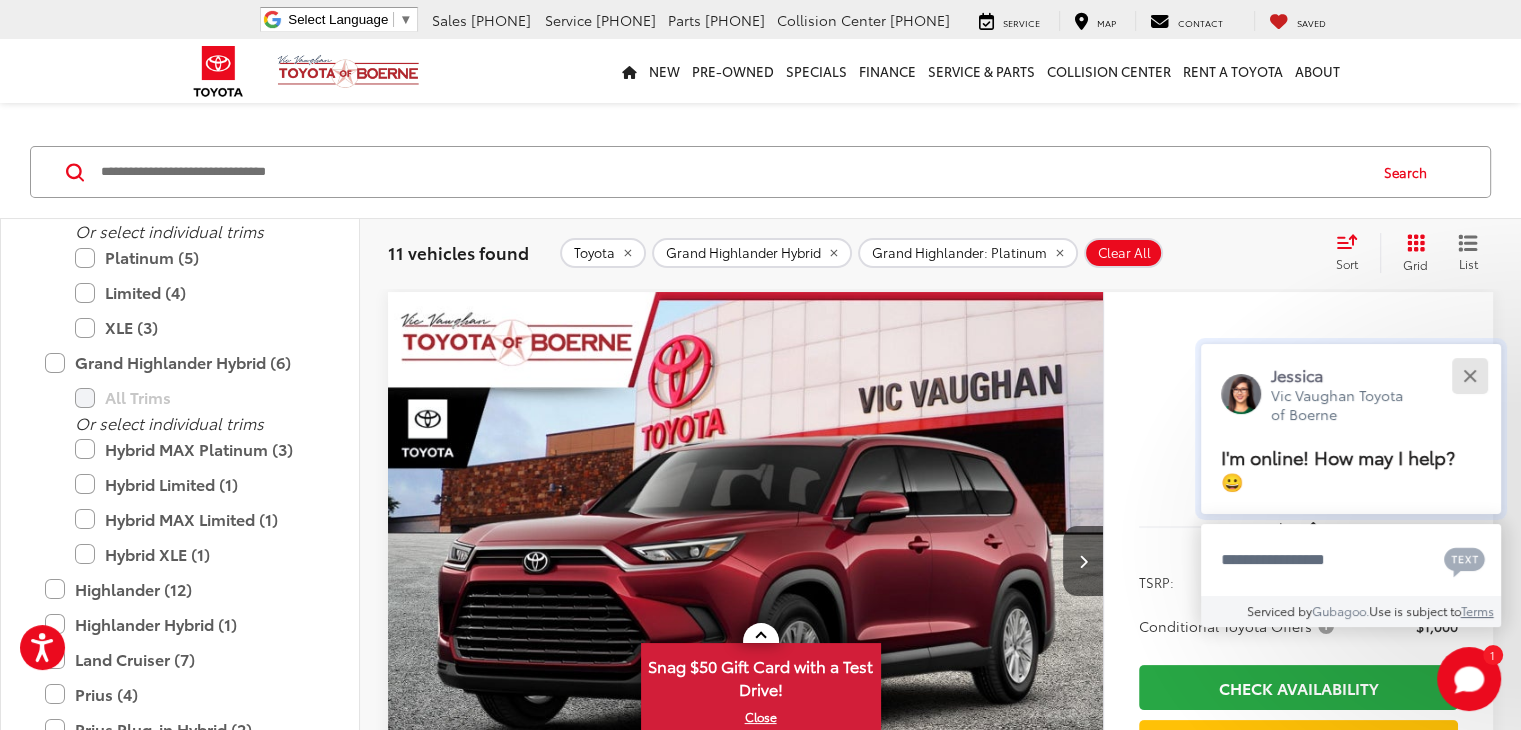 click at bounding box center (1469, 375) 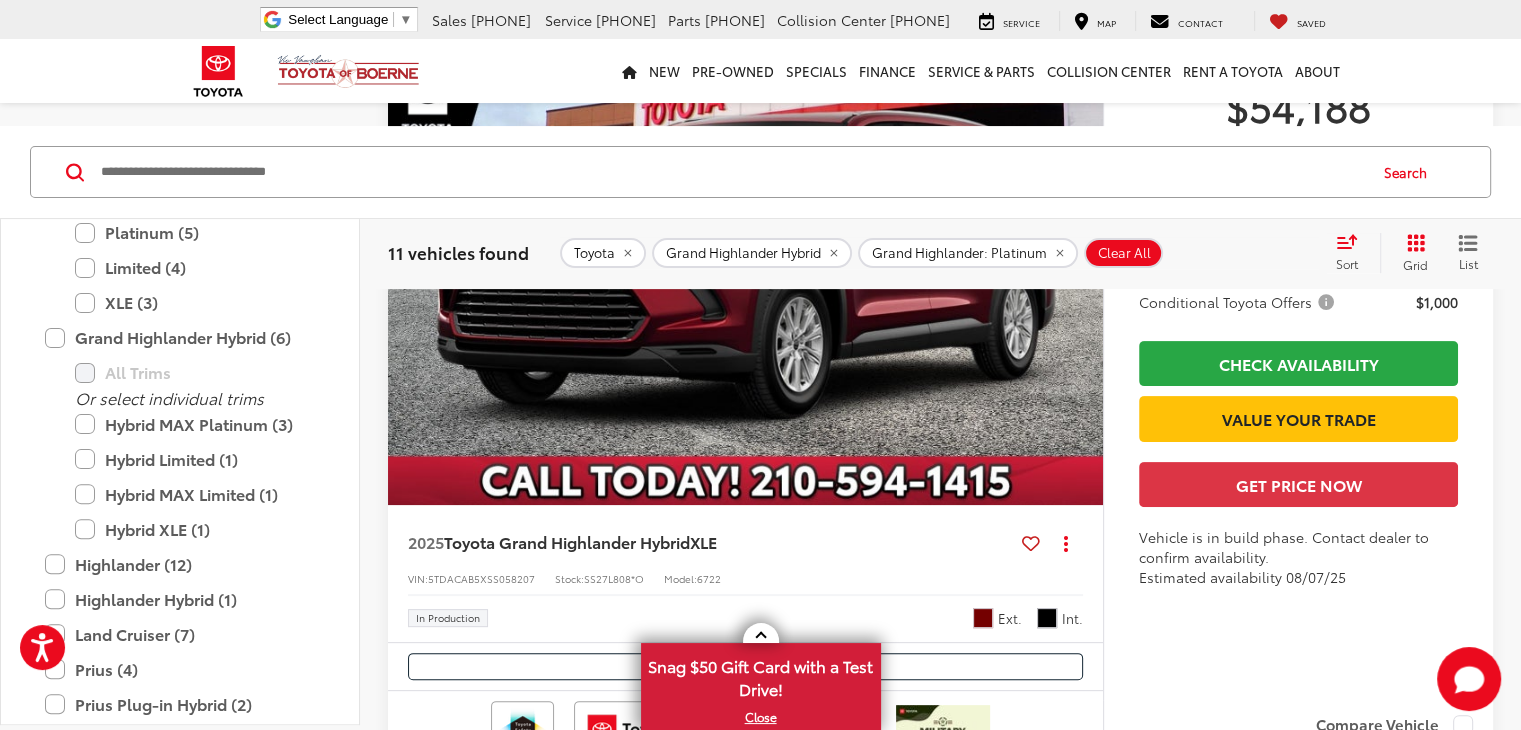 scroll, scrollTop: 492, scrollLeft: 0, axis: vertical 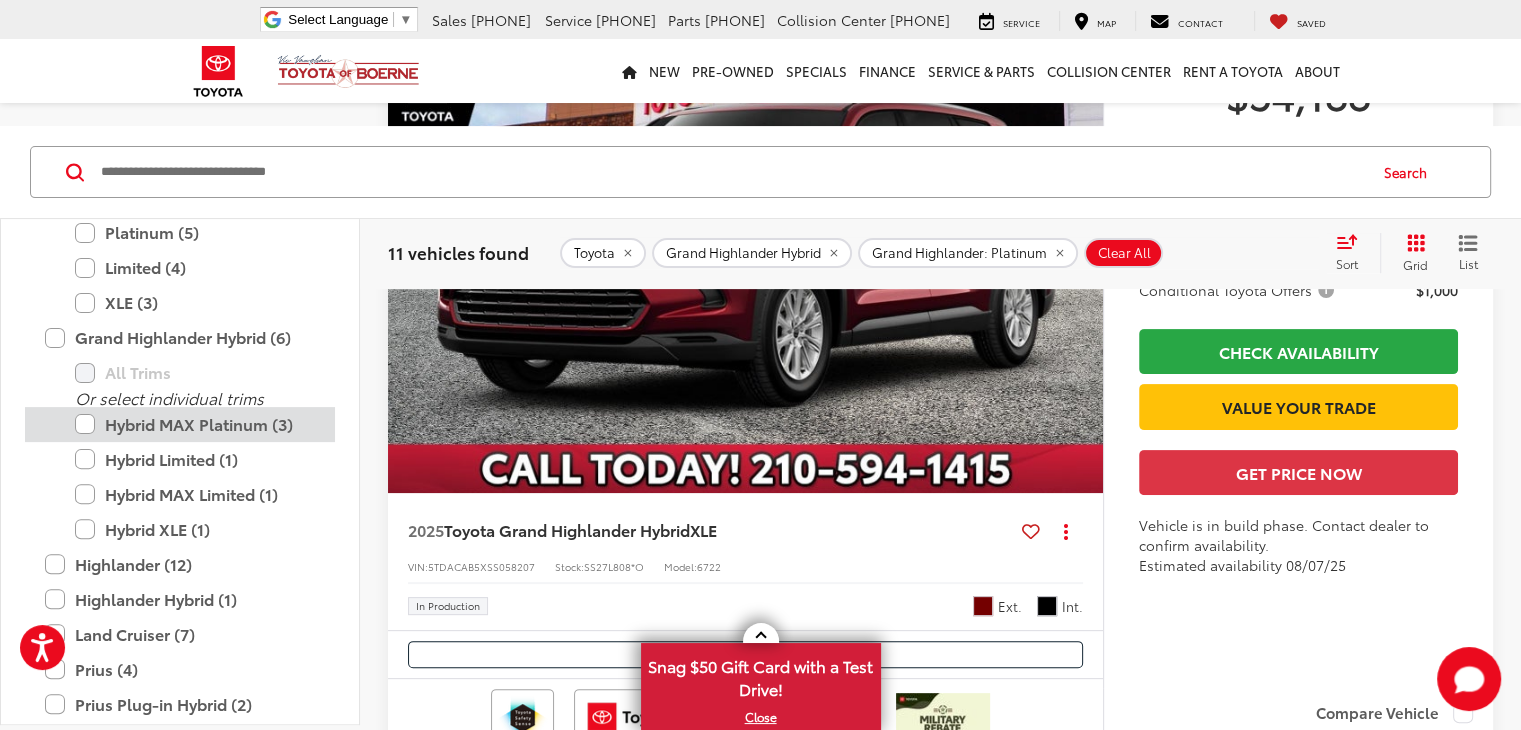 click on "Hybrid MAX Platinum (3)" at bounding box center (195, 424) 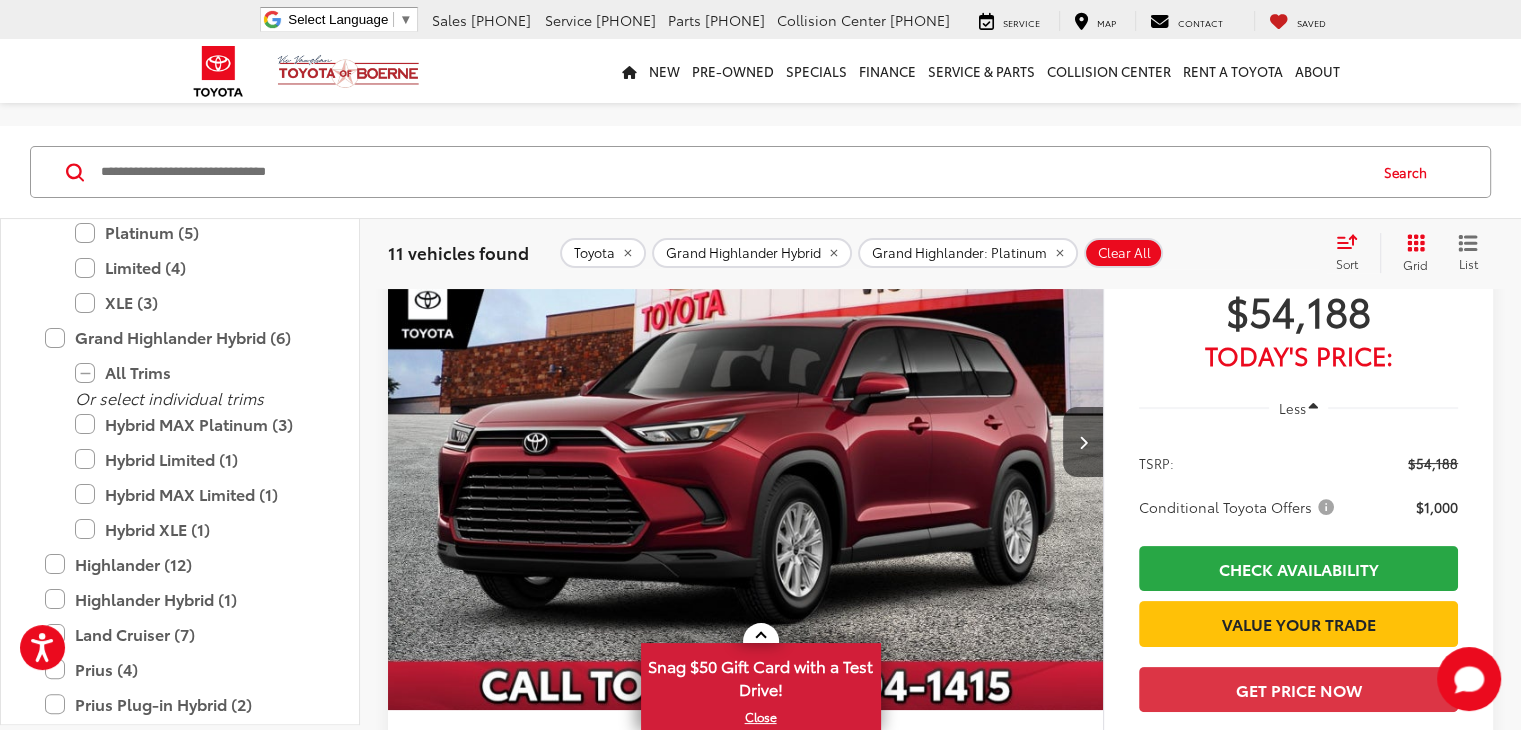 scroll, scrollTop: 156, scrollLeft: 0, axis: vertical 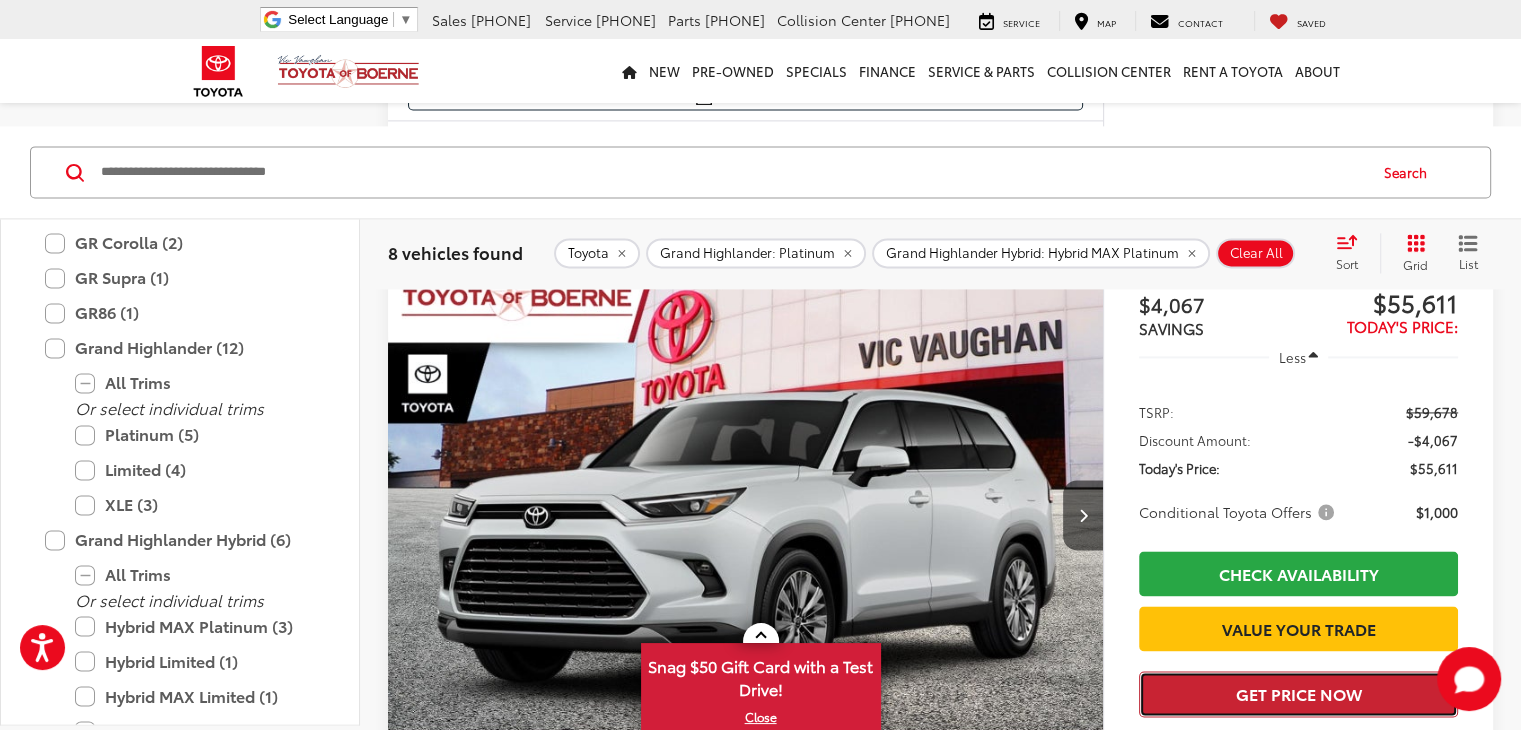 click on "Get Price Now" at bounding box center [1298, 693] 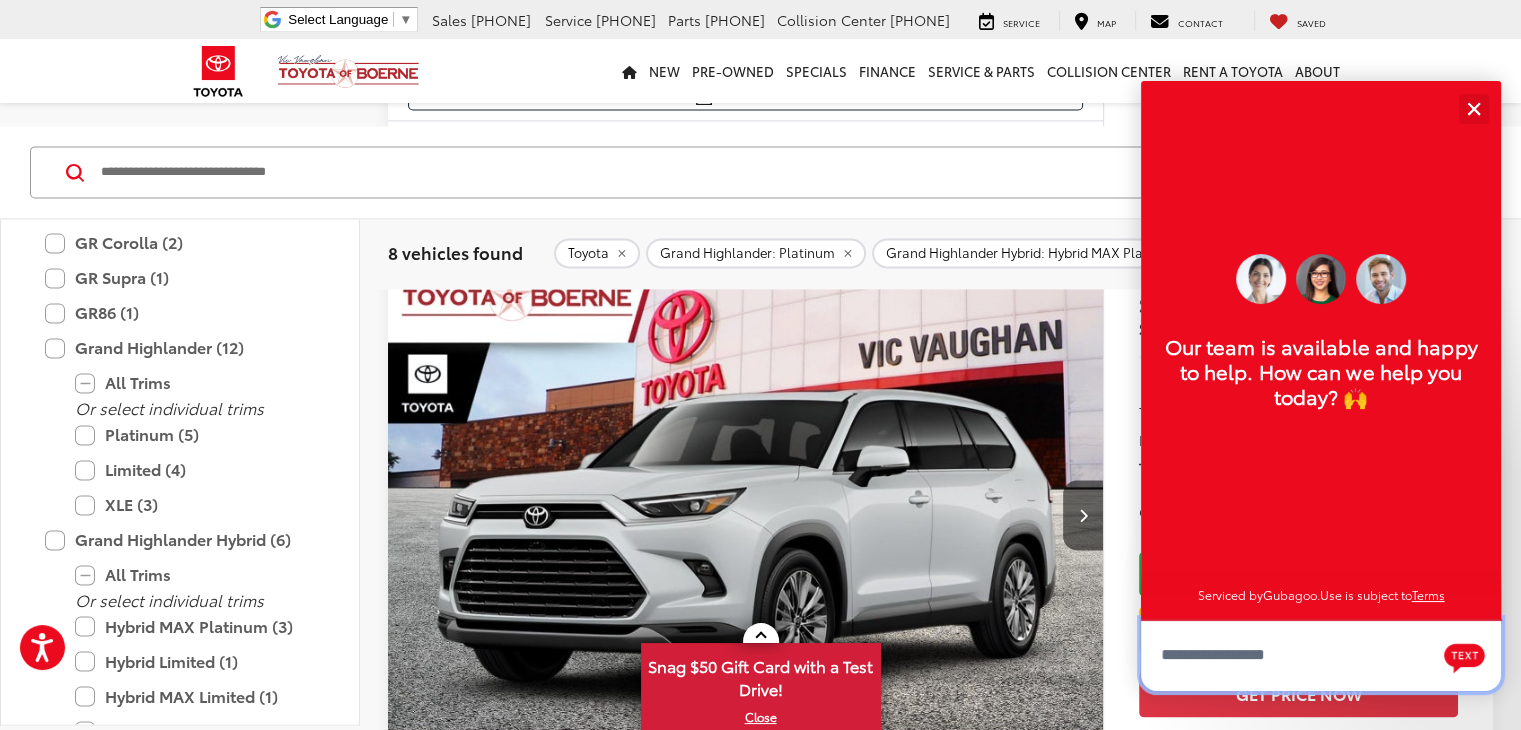 scroll, scrollTop: 24, scrollLeft: 0, axis: vertical 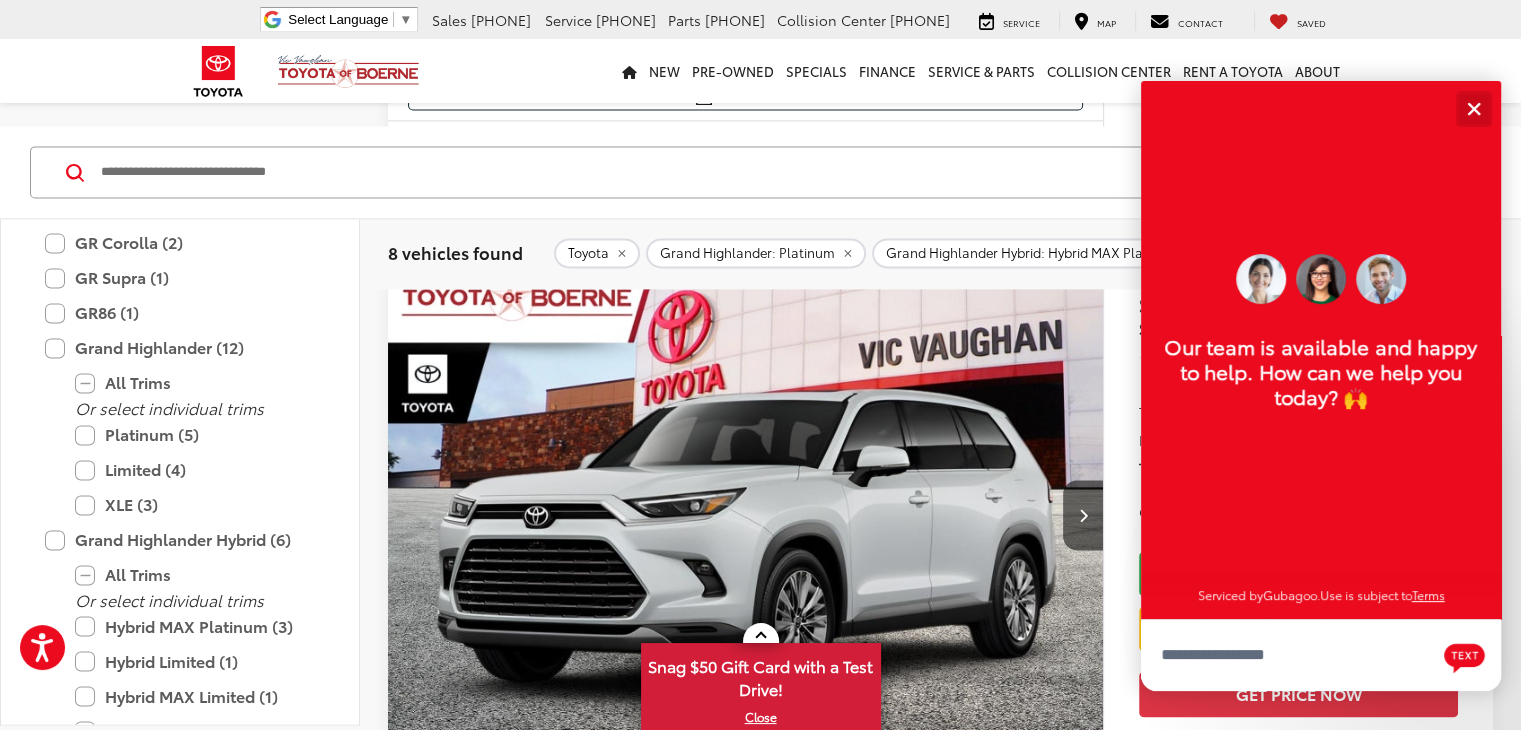click at bounding box center [1473, 108] 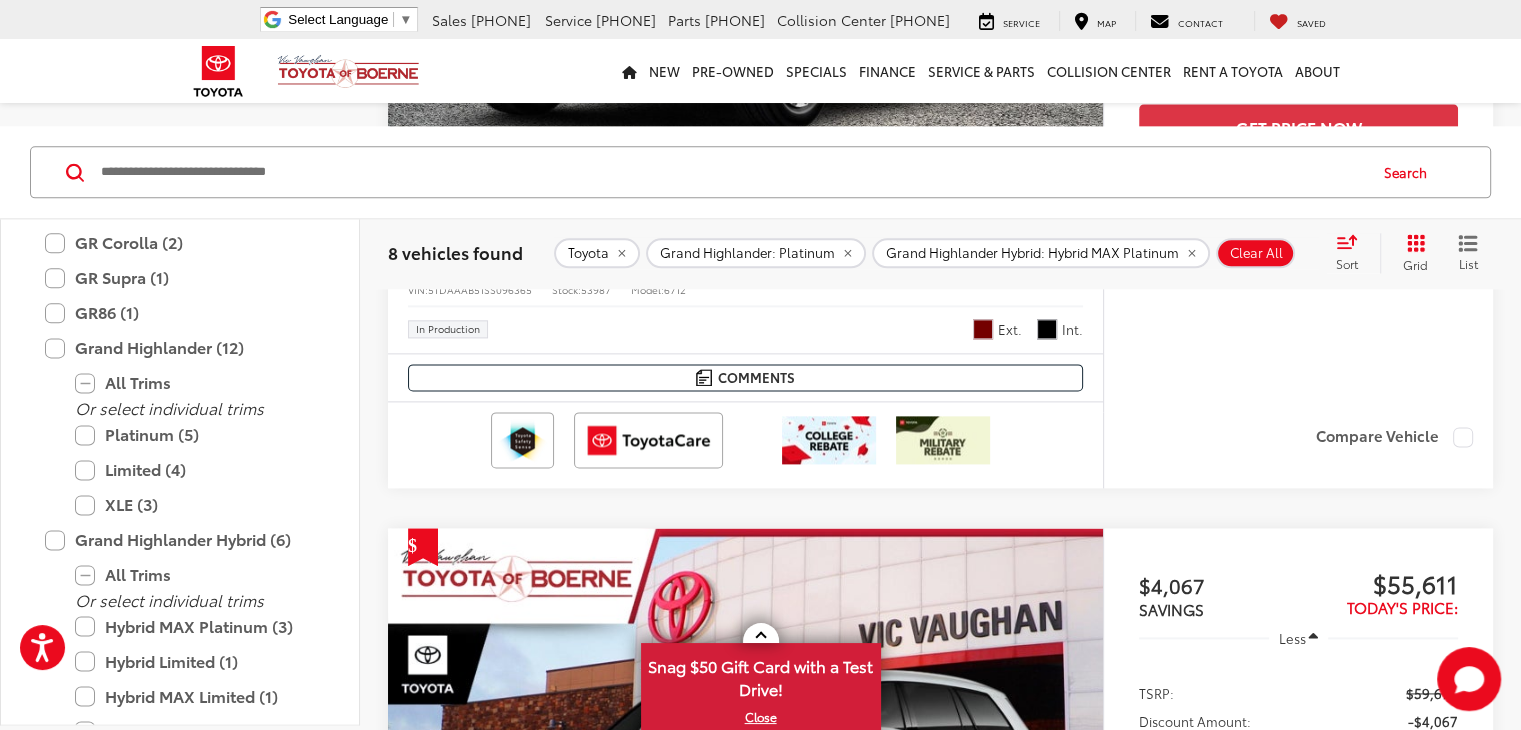 scroll, scrollTop: 2506, scrollLeft: 0, axis: vertical 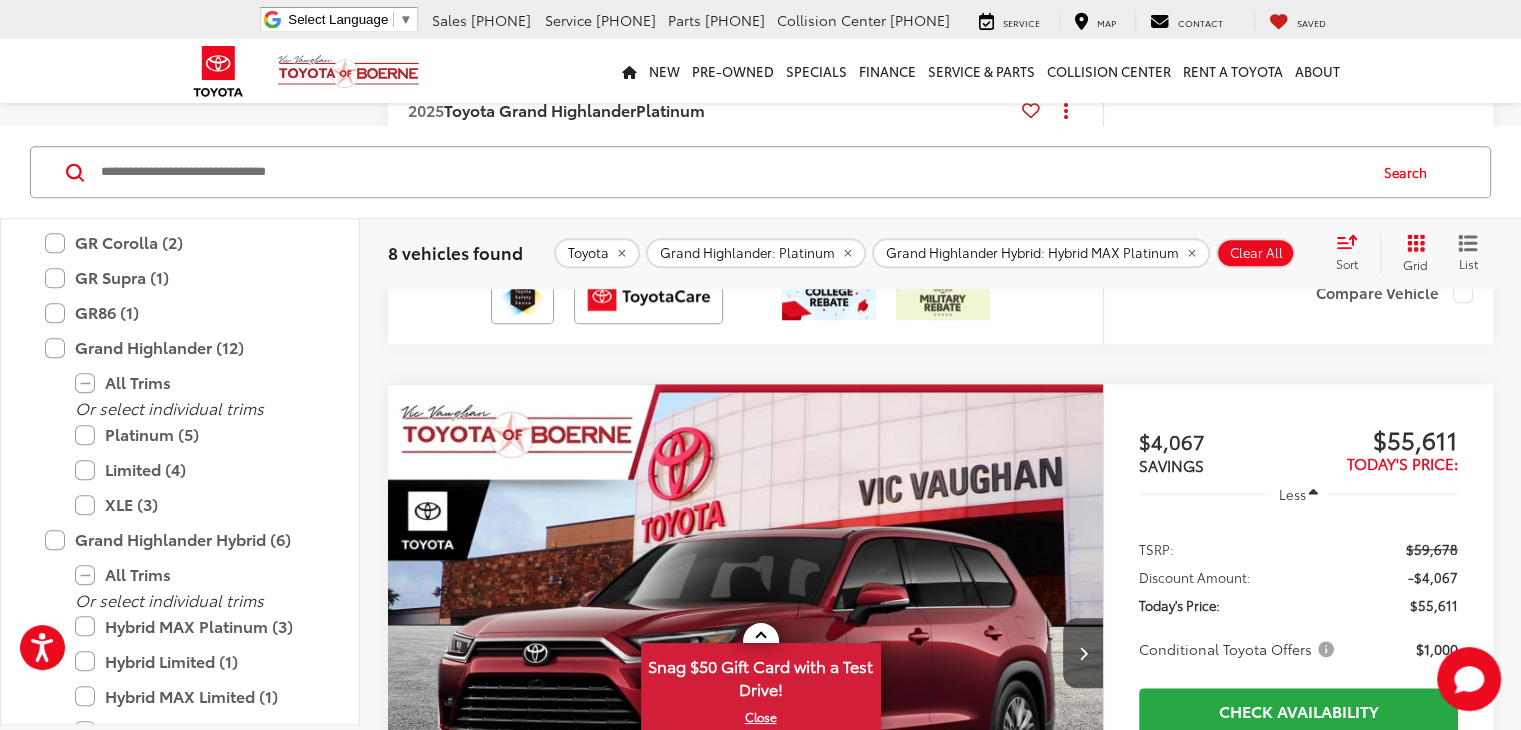 click at bounding box center [746, 653] 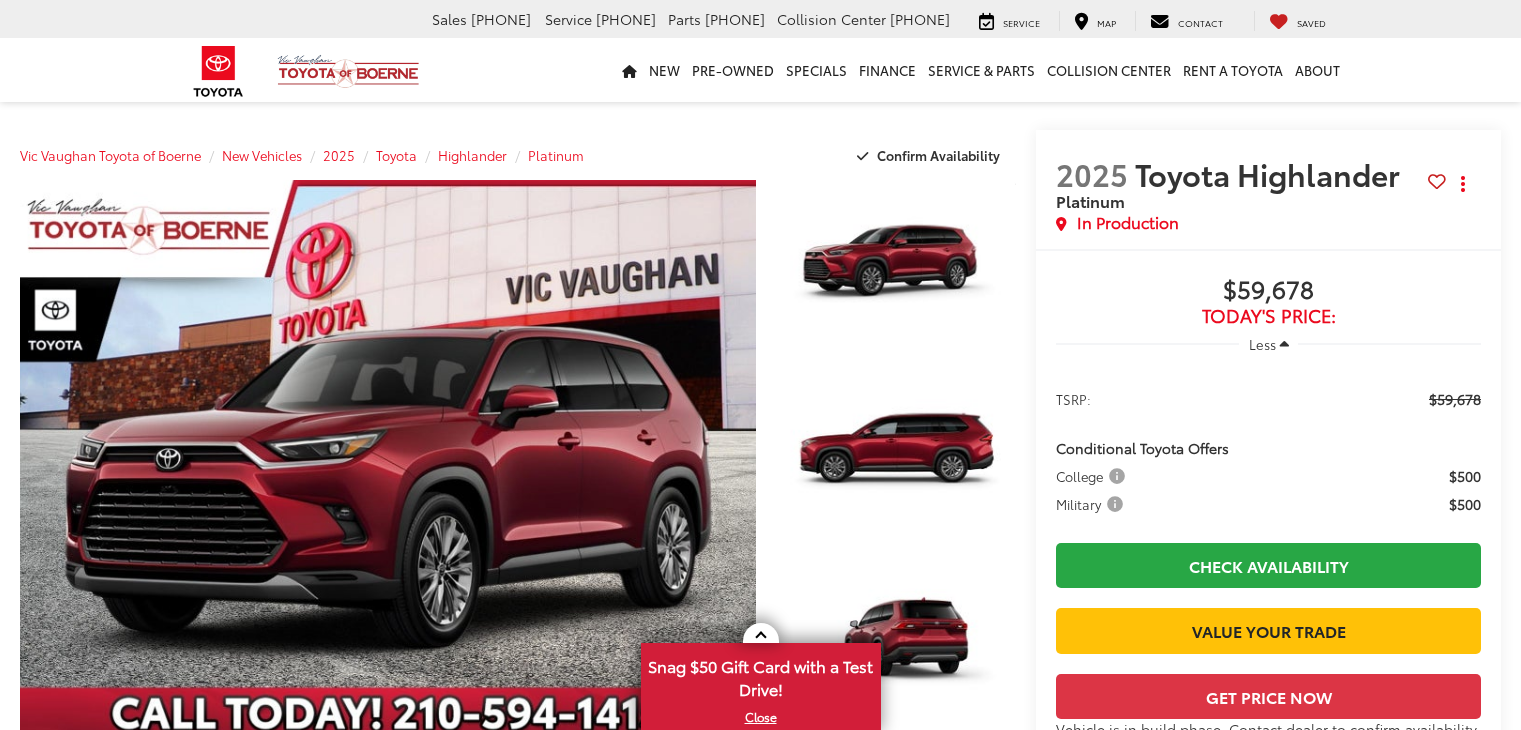 scroll, scrollTop: 0, scrollLeft: 0, axis: both 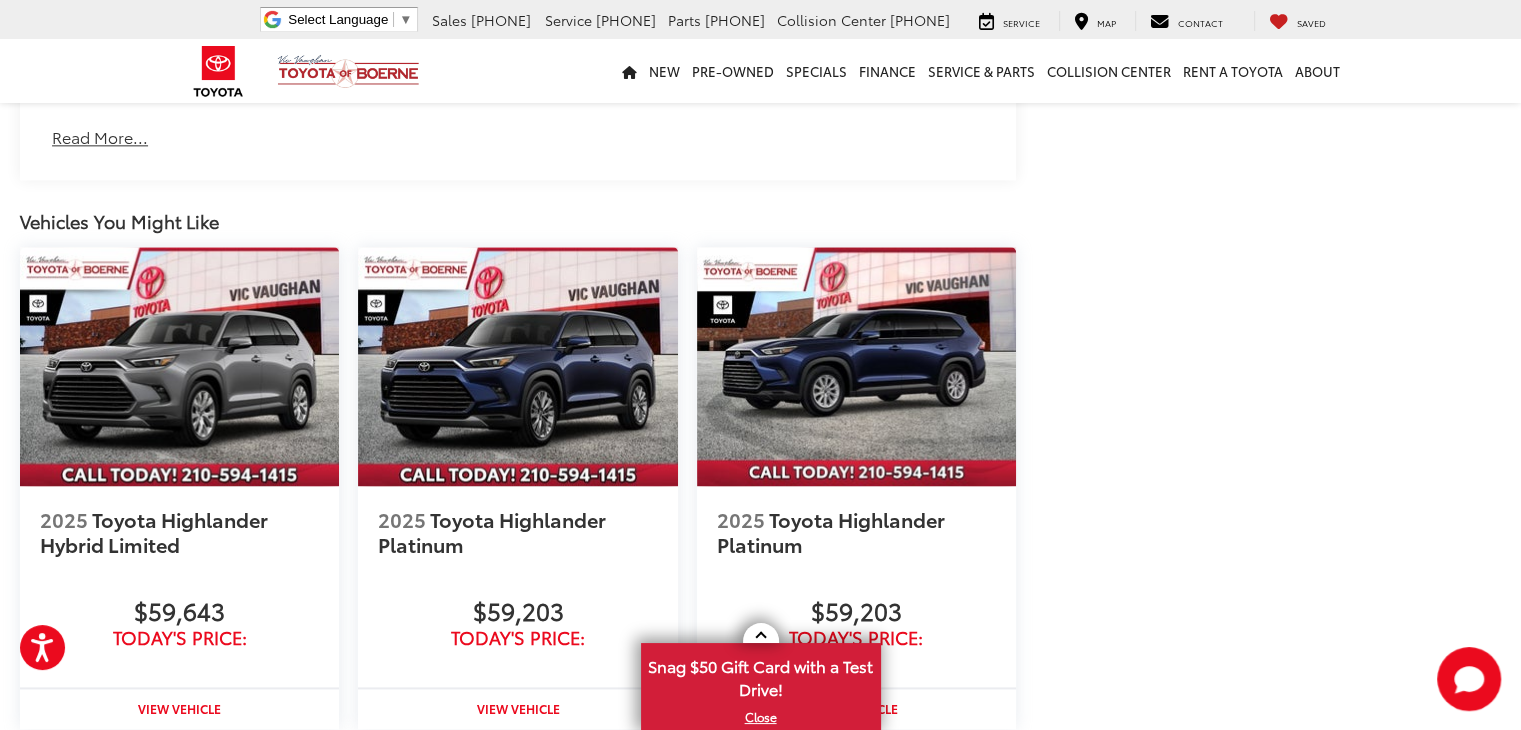 drag, startPoint x: 1534, startPoint y: 98, endPoint x: 1535, endPoint y: 549, distance: 451.0011 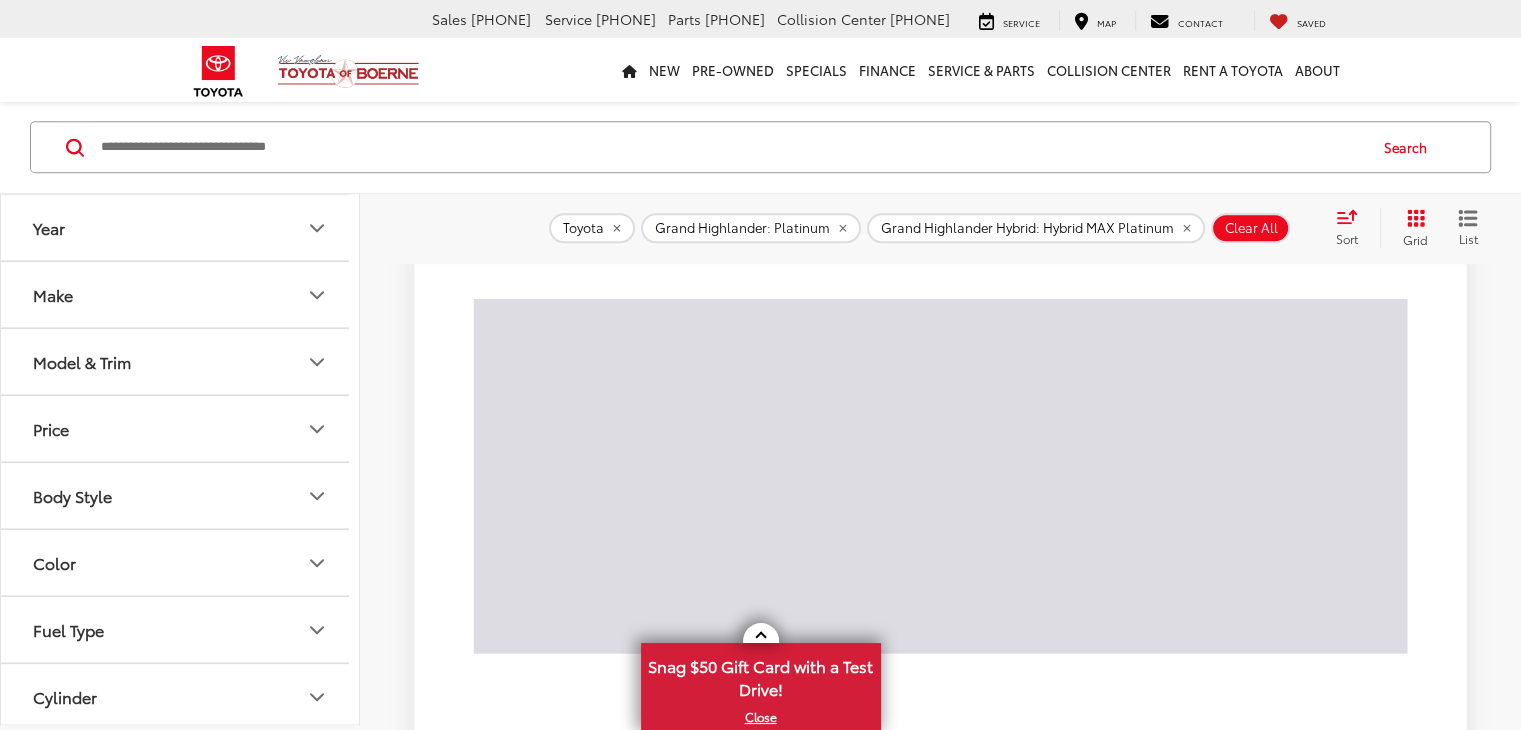 scroll, scrollTop: 1797, scrollLeft: 0, axis: vertical 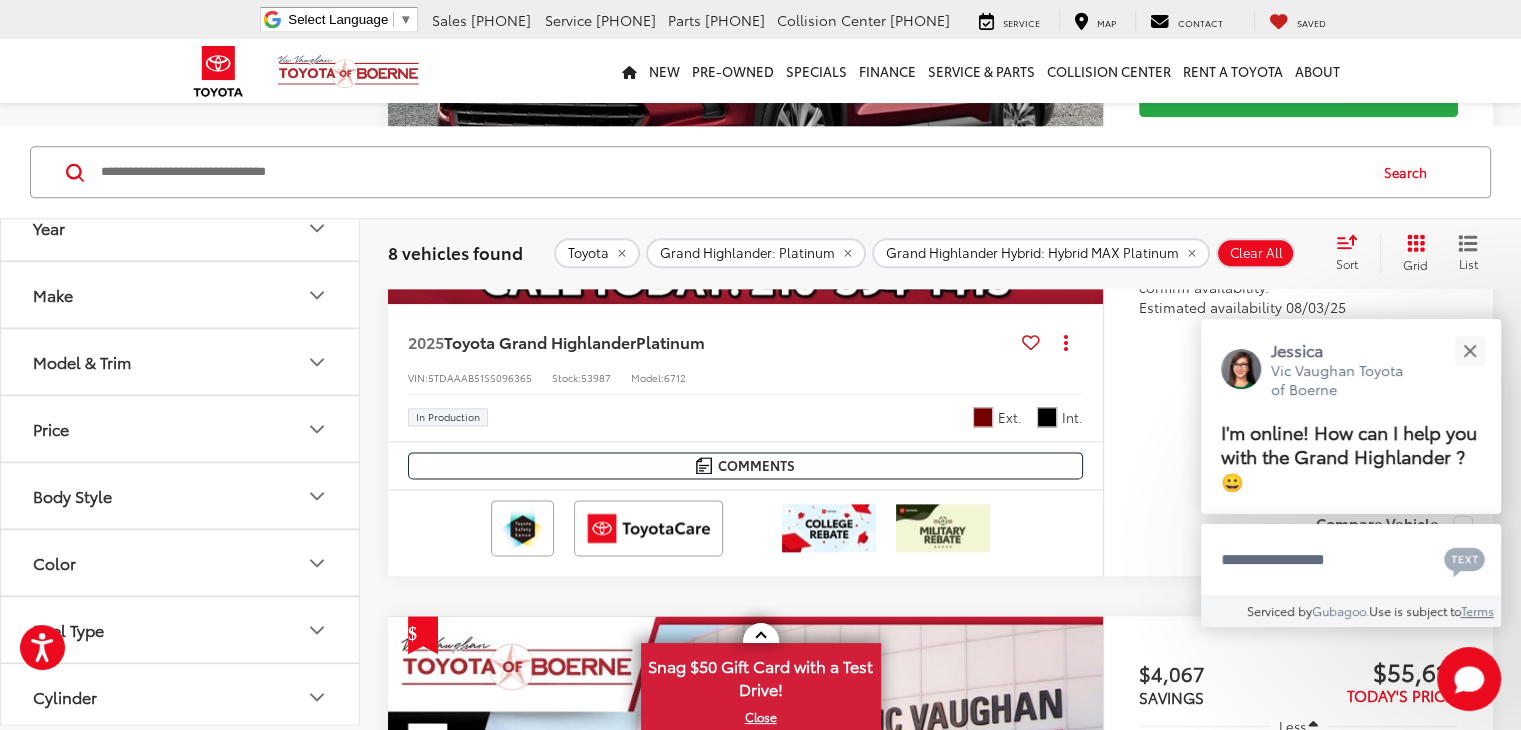 click at bounding box center [746, 885] 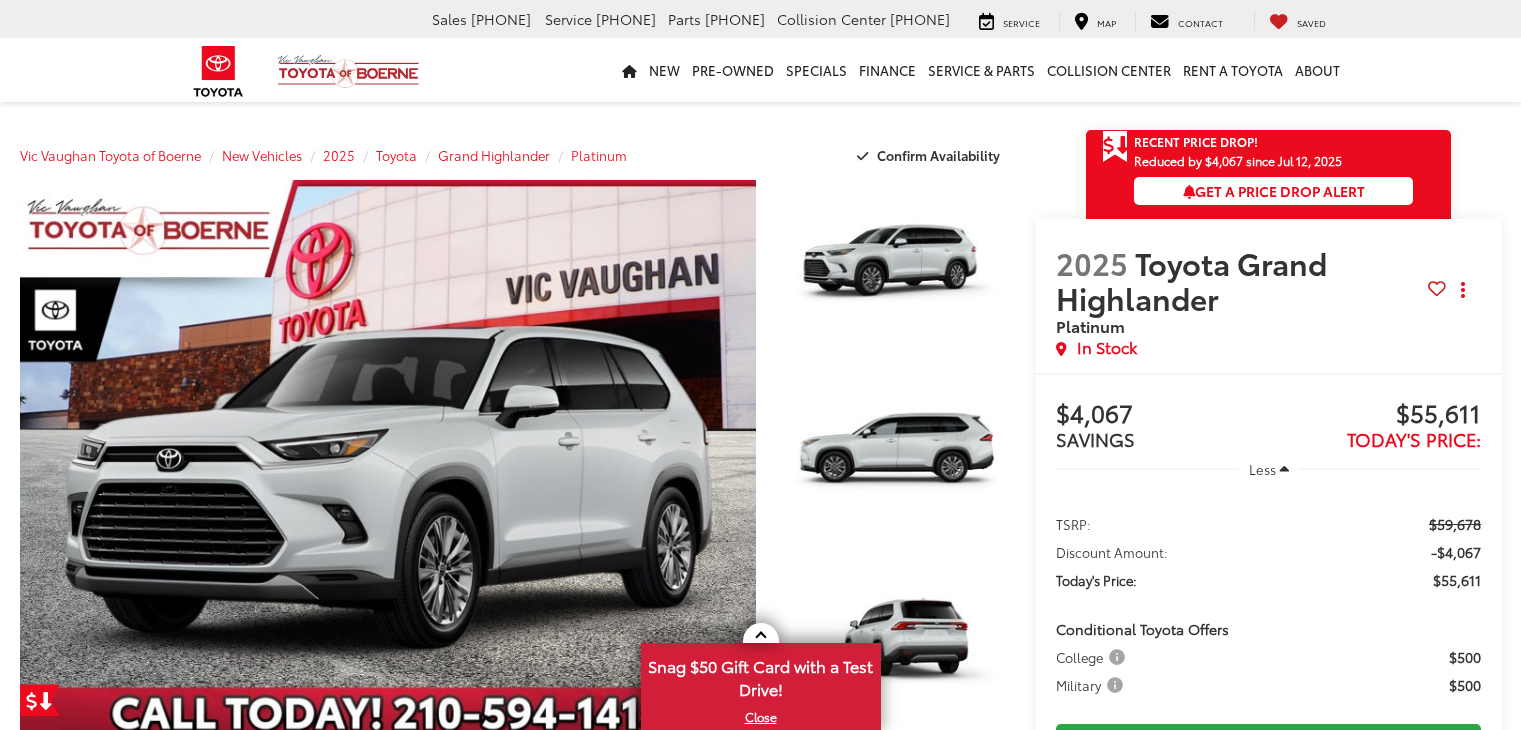 scroll, scrollTop: 0, scrollLeft: 0, axis: both 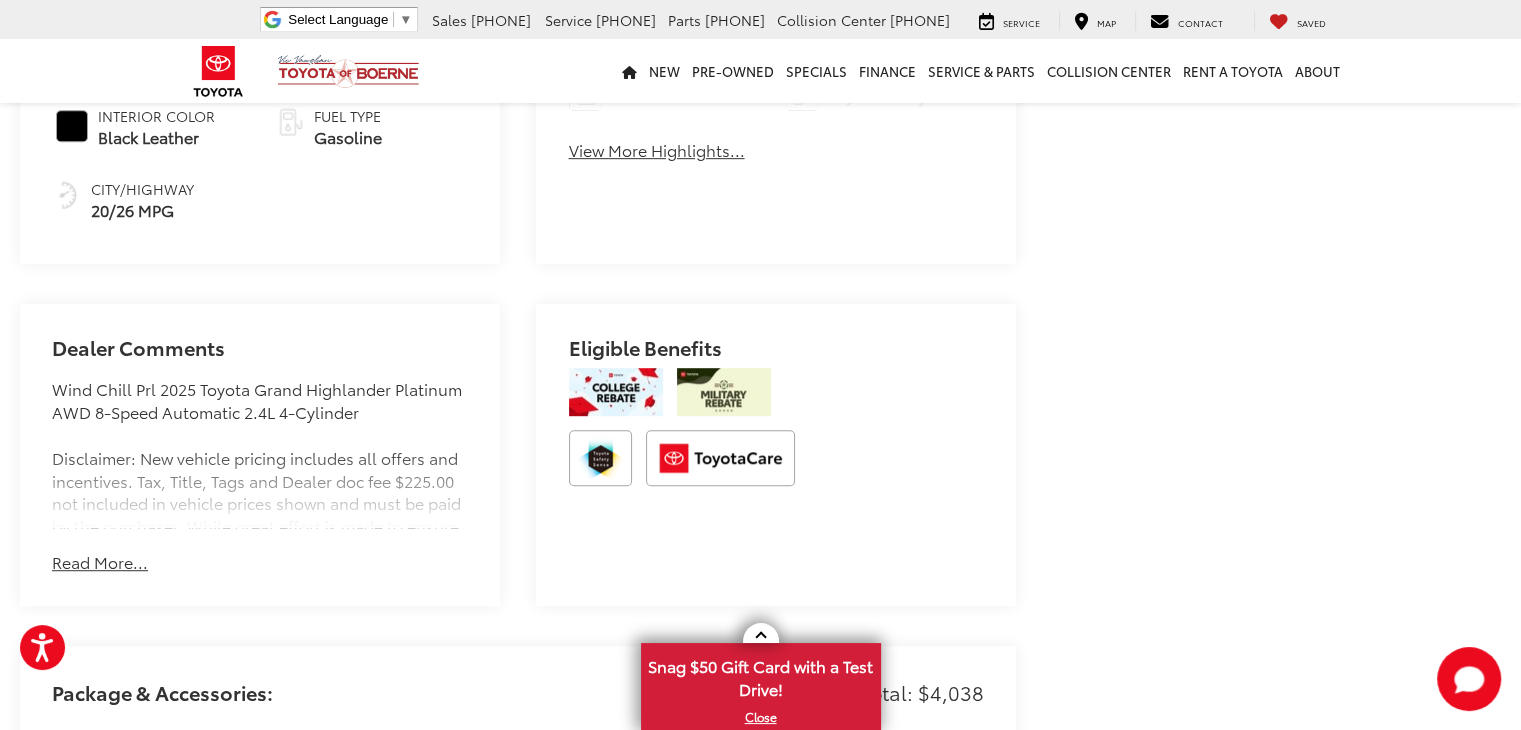 click on "Read More..." at bounding box center (100, 562) 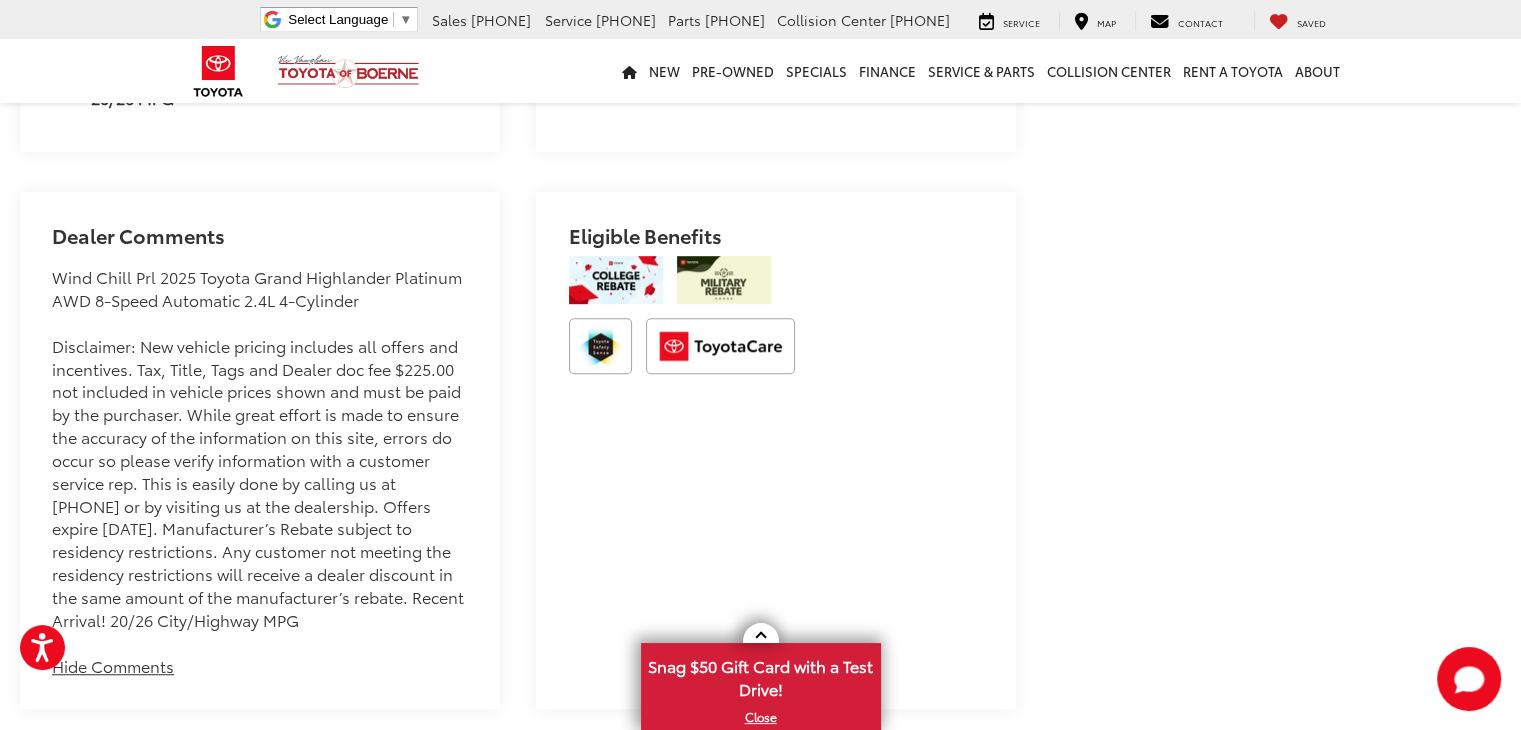 scroll, scrollTop: 1203, scrollLeft: 0, axis: vertical 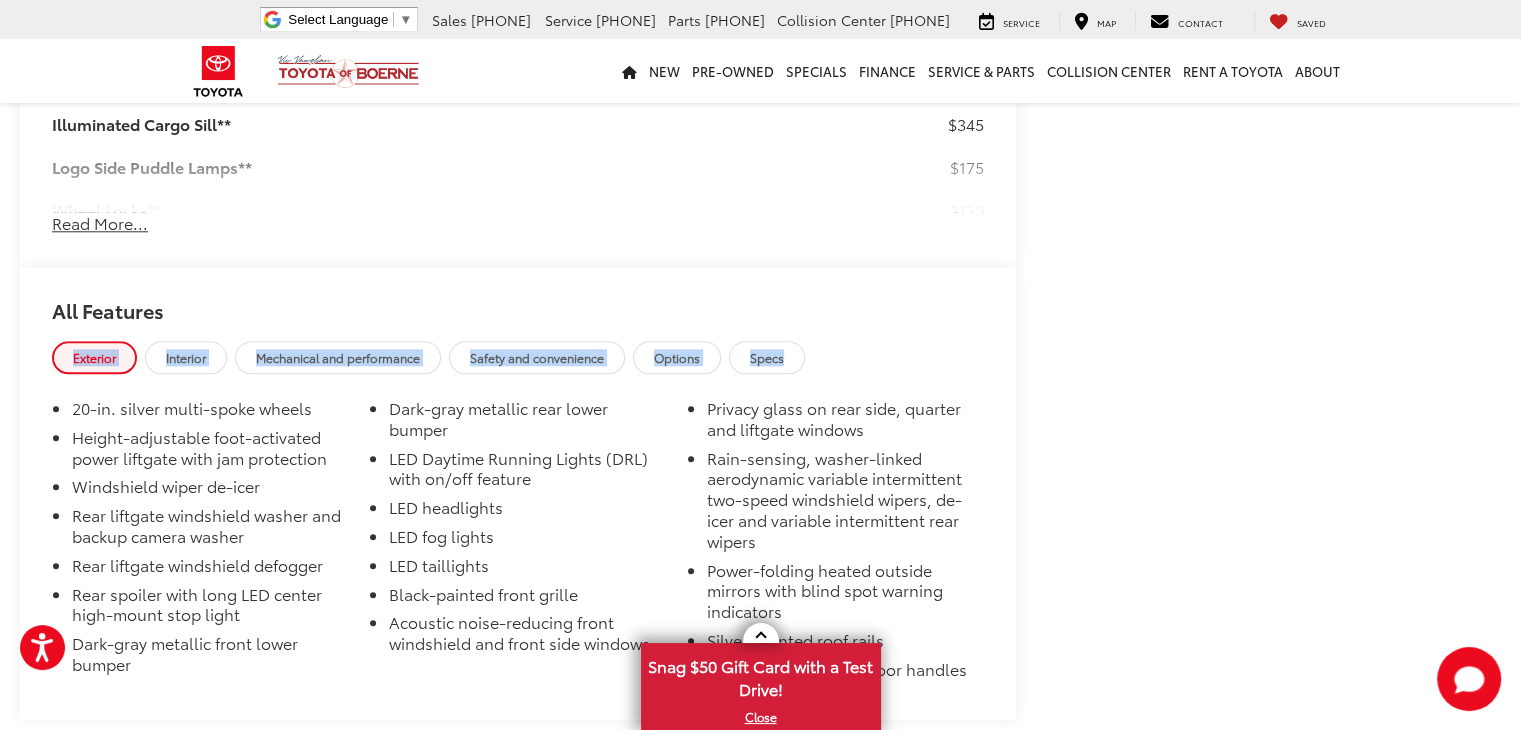 drag, startPoint x: 1520, startPoint y: 357, endPoint x: 1520, endPoint y: 322, distance: 35 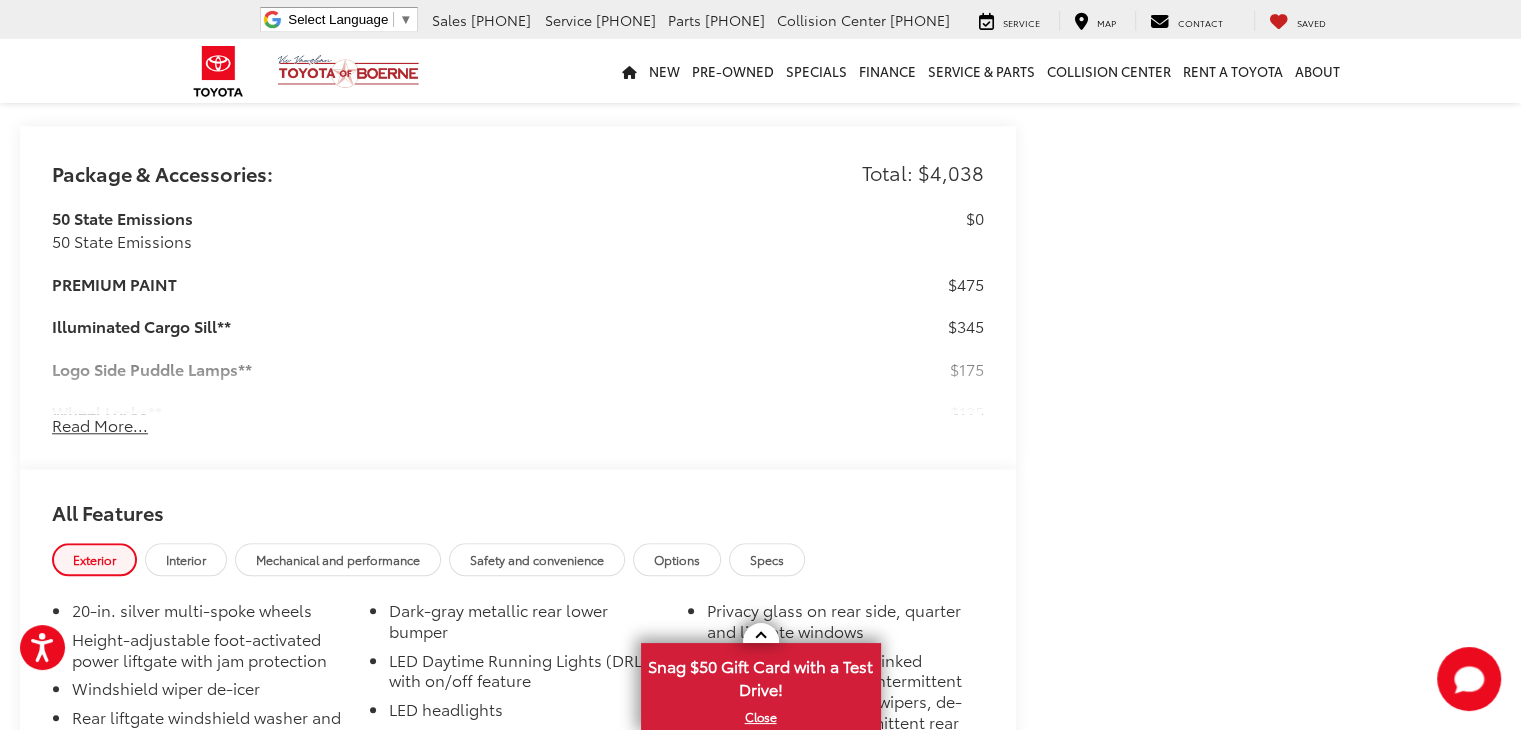 scroll, scrollTop: 1849, scrollLeft: 0, axis: vertical 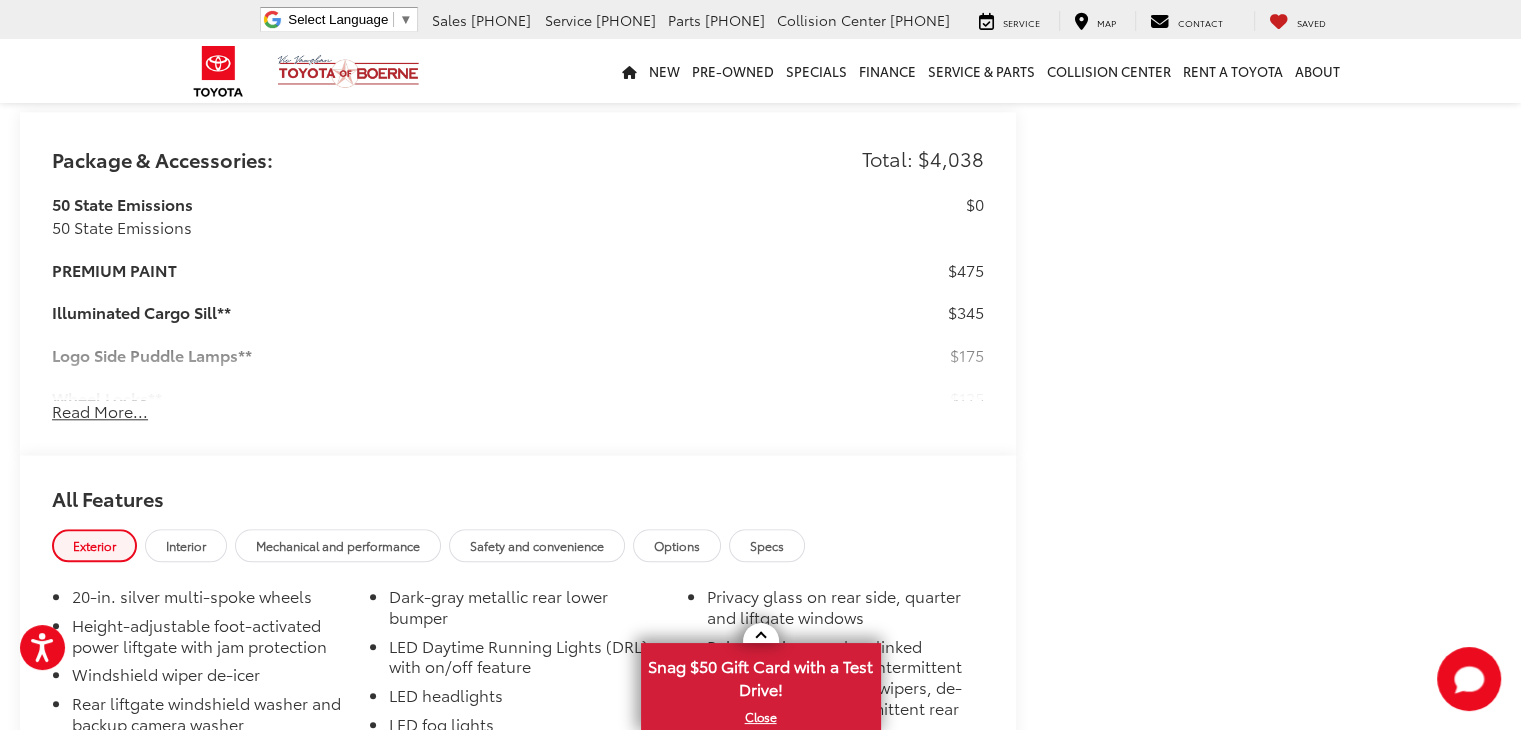 click on "Read More..." at bounding box center [100, 411] 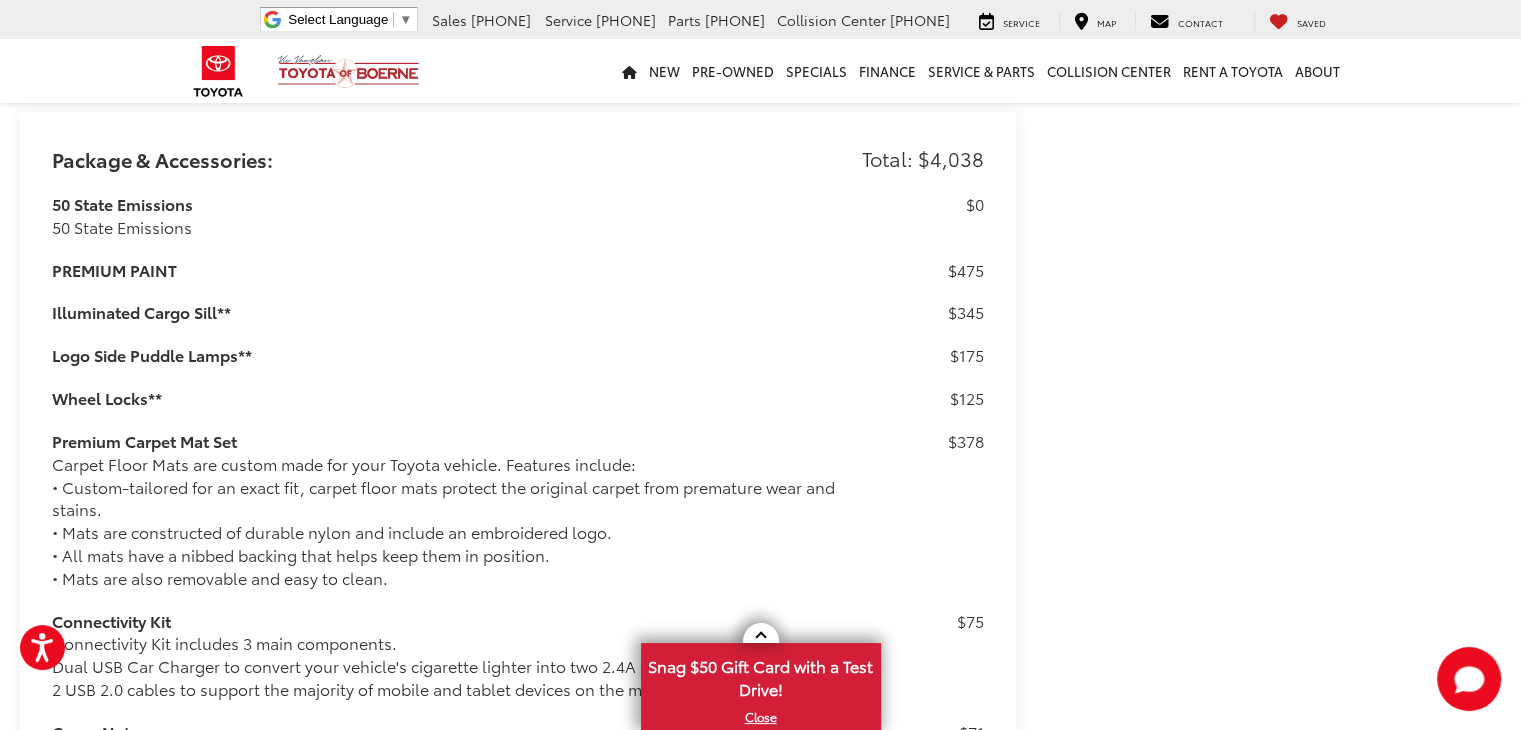 scroll, scrollTop: 2042, scrollLeft: 0, axis: vertical 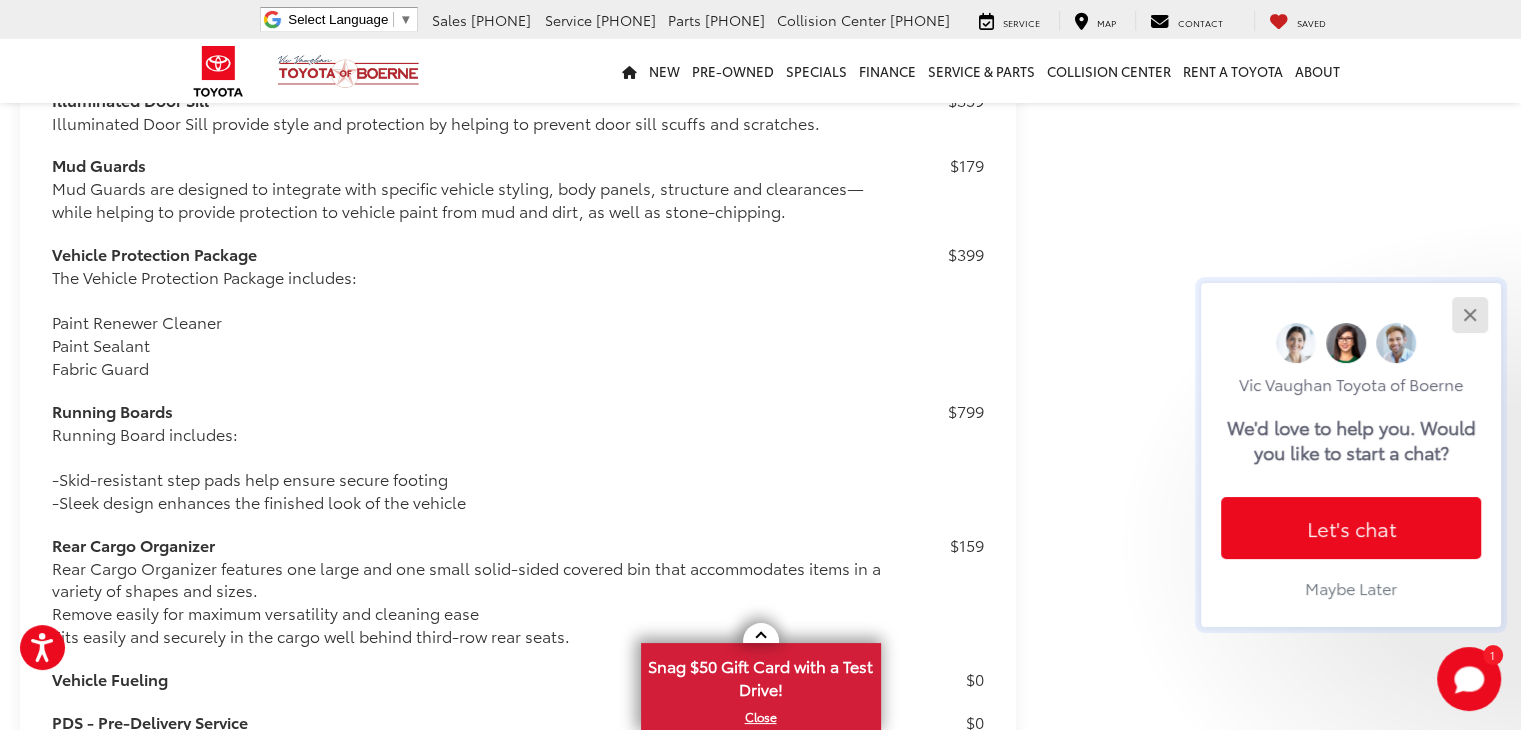 click at bounding box center [1469, 314] 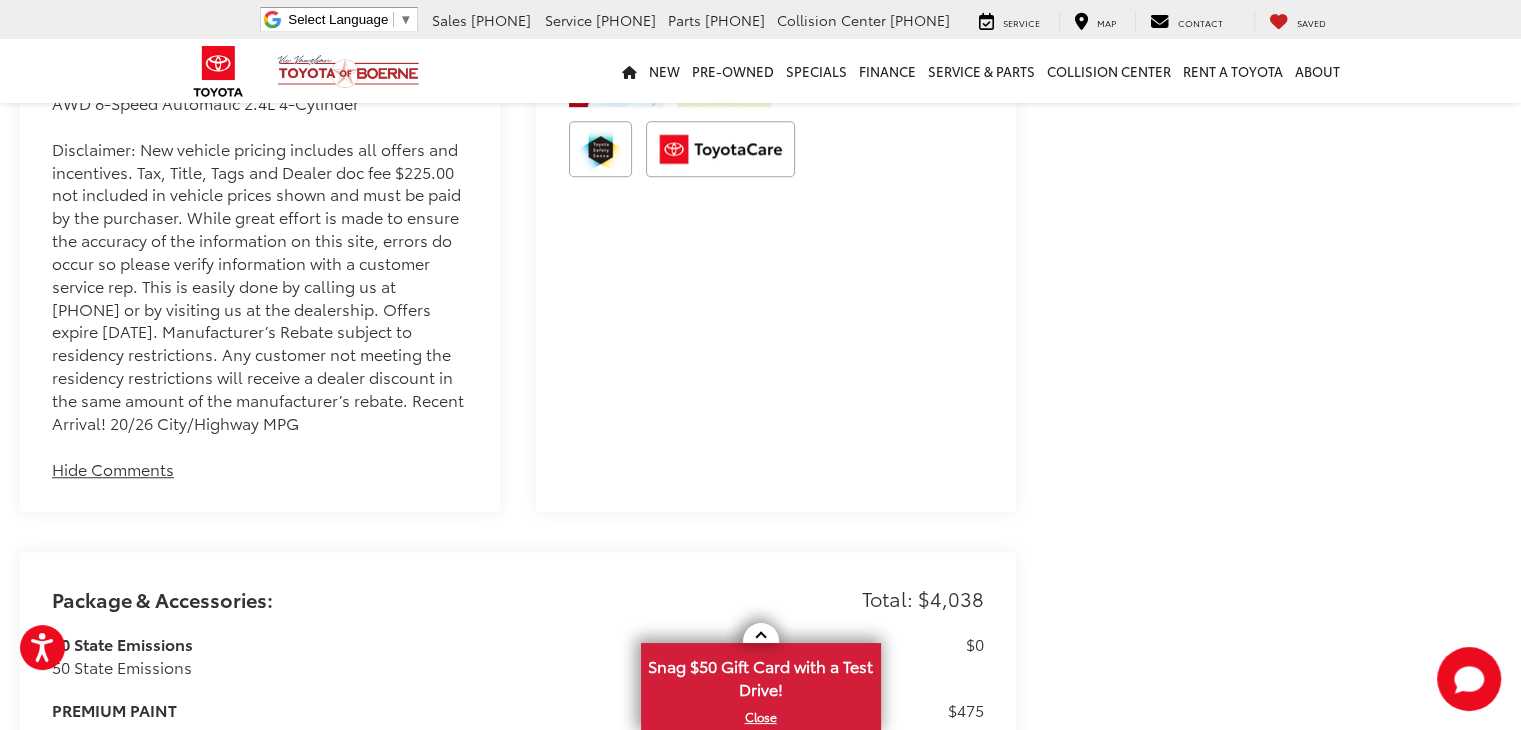 scroll, scrollTop: 222, scrollLeft: 0, axis: vertical 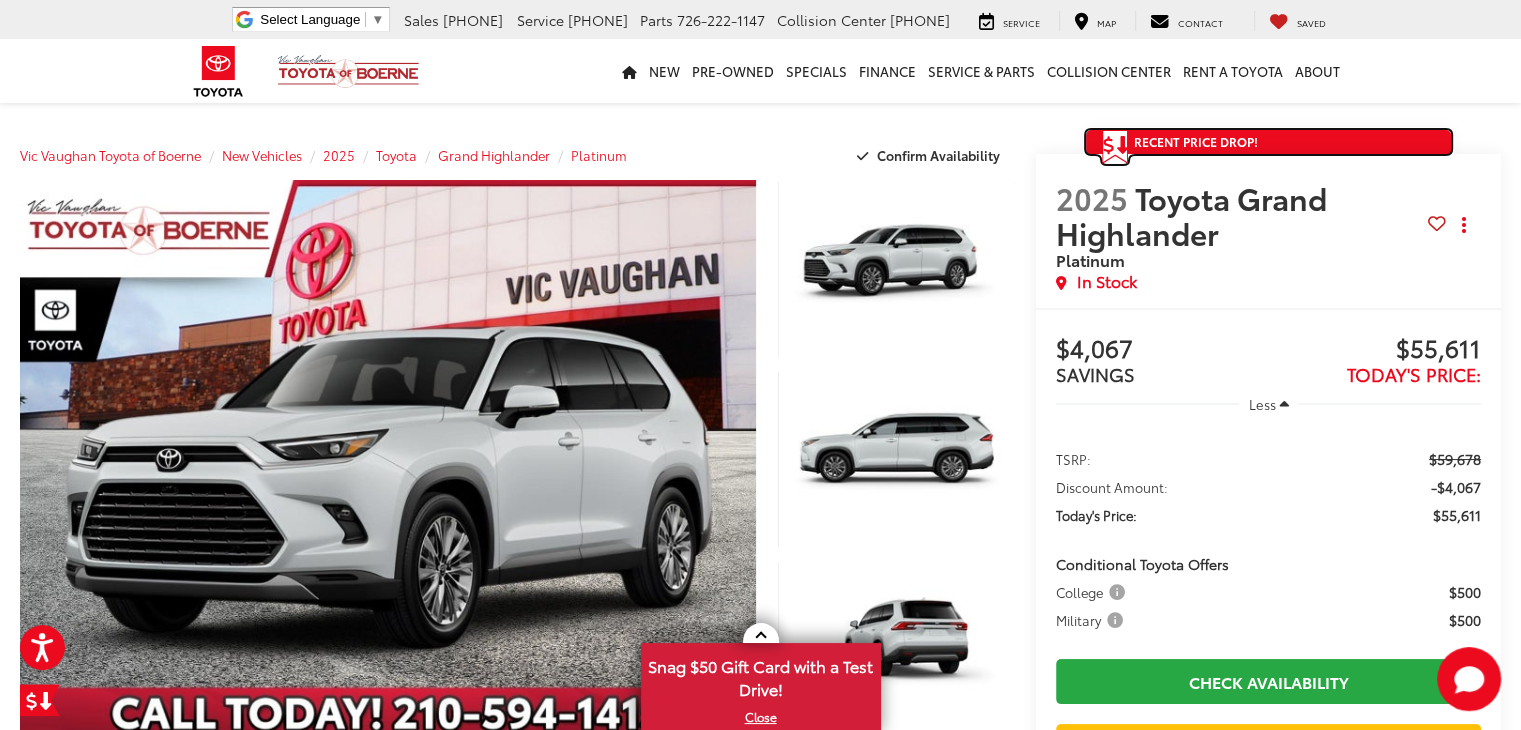 click at bounding box center [1108, 145] 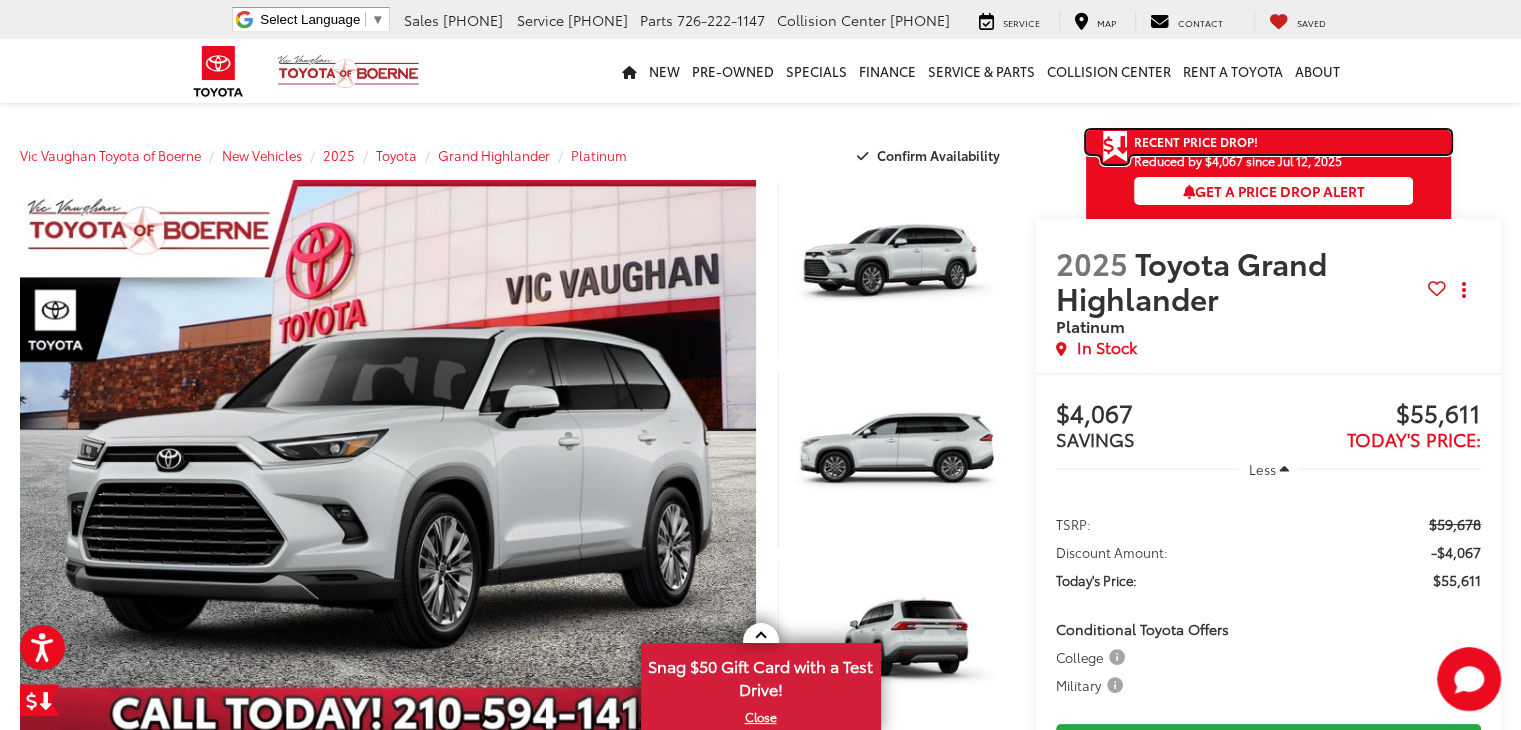 click on "Recent Price Drop!" at bounding box center (1196, 141) 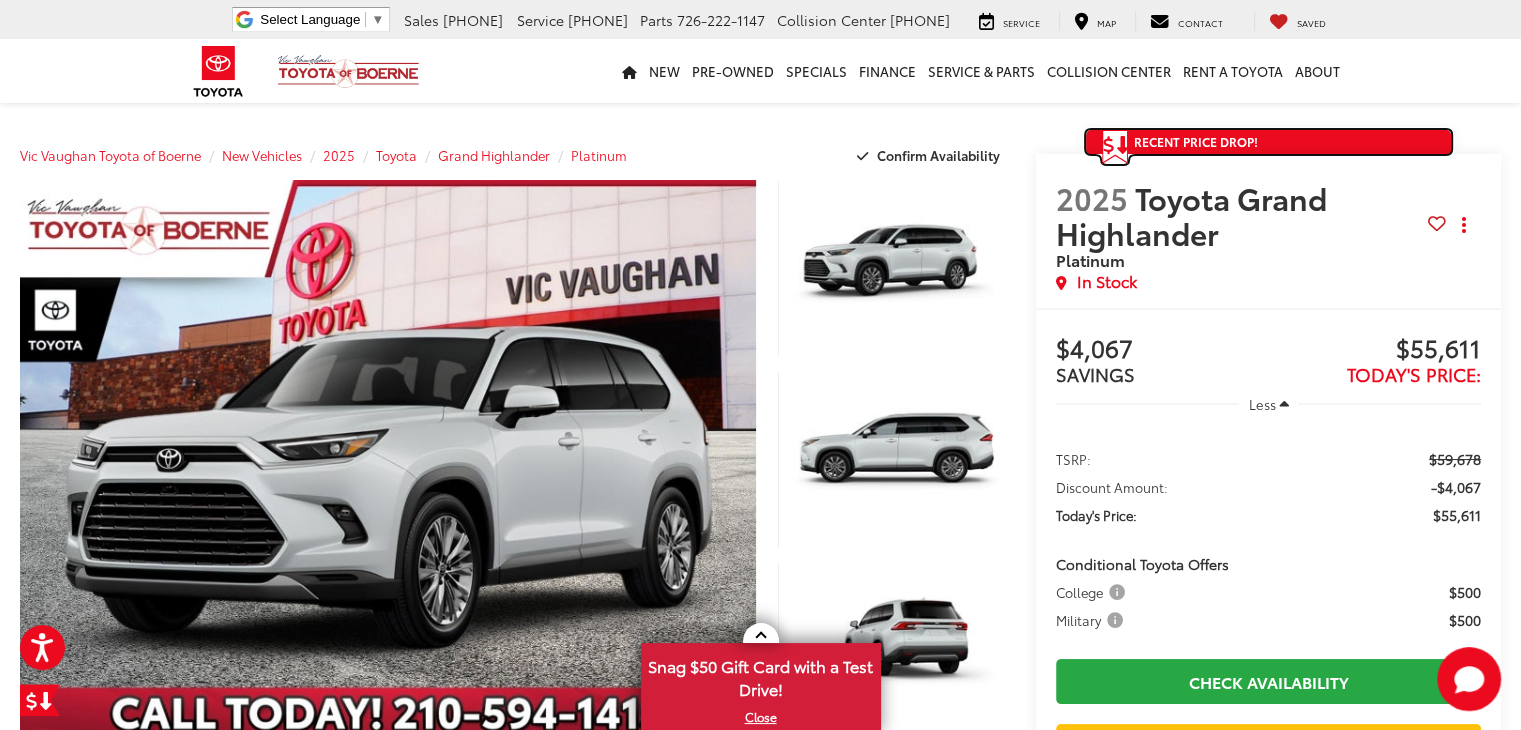 click on "Recent Price Drop!" at bounding box center (1196, 141) 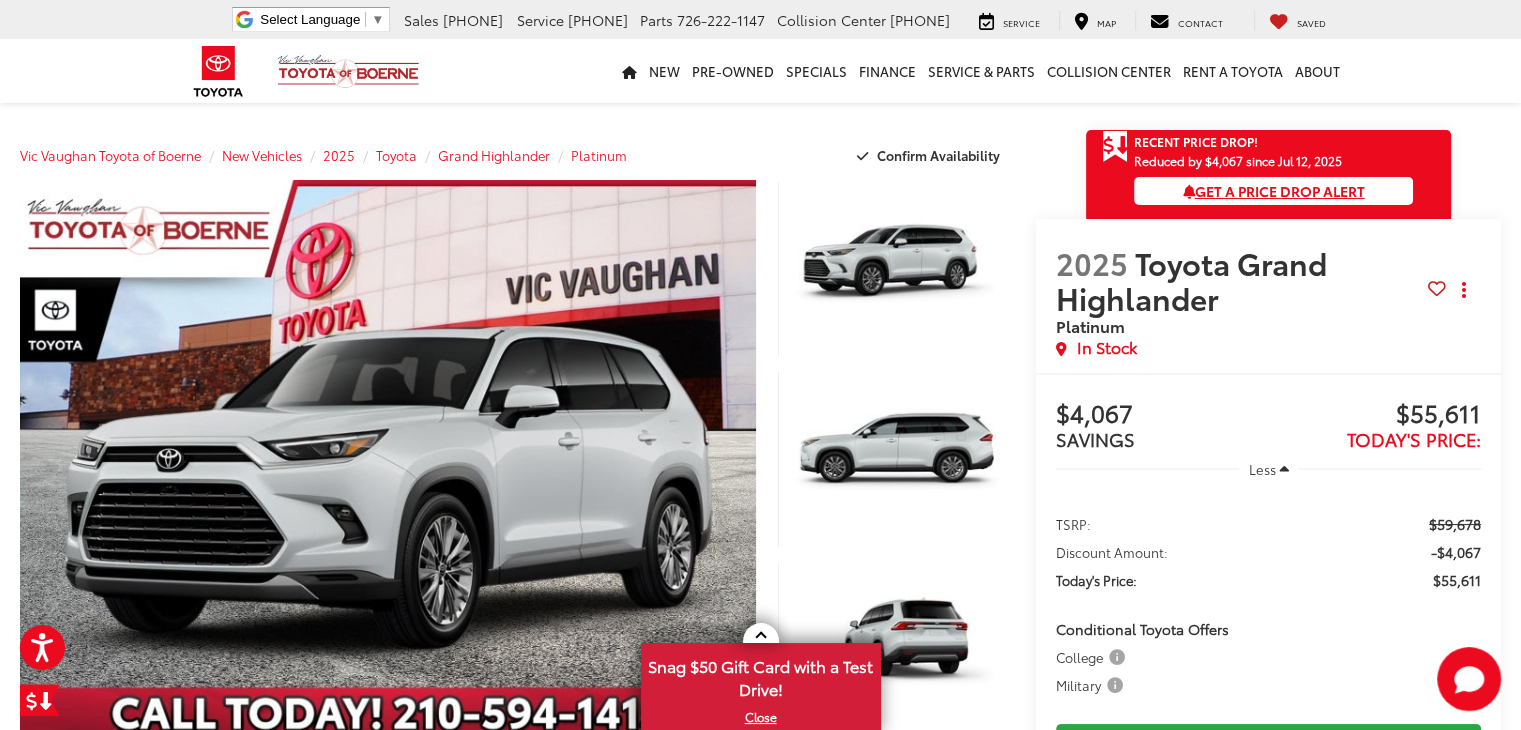 click on "Get a Price Drop Alert" at bounding box center [1274, 191] 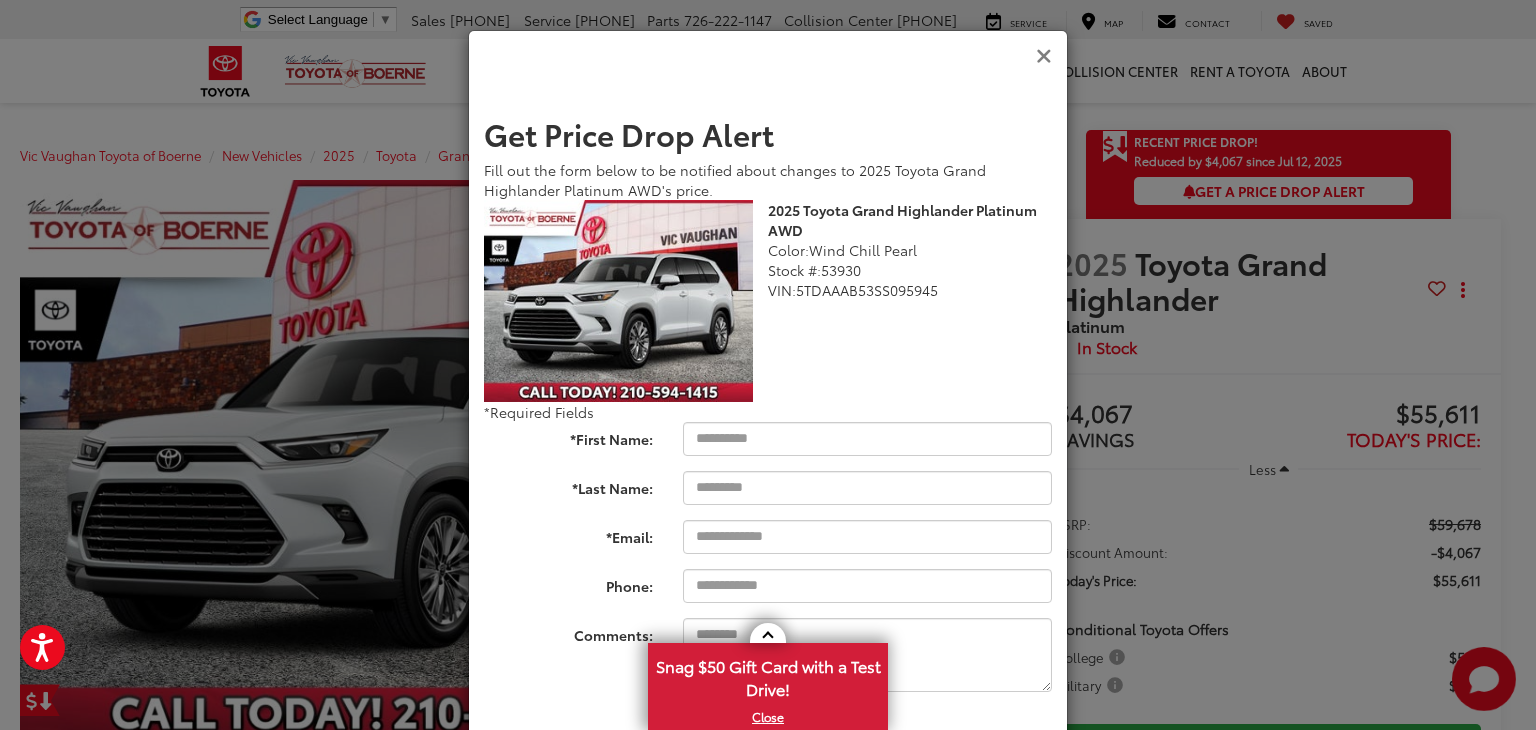 click at bounding box center [1044, 56] 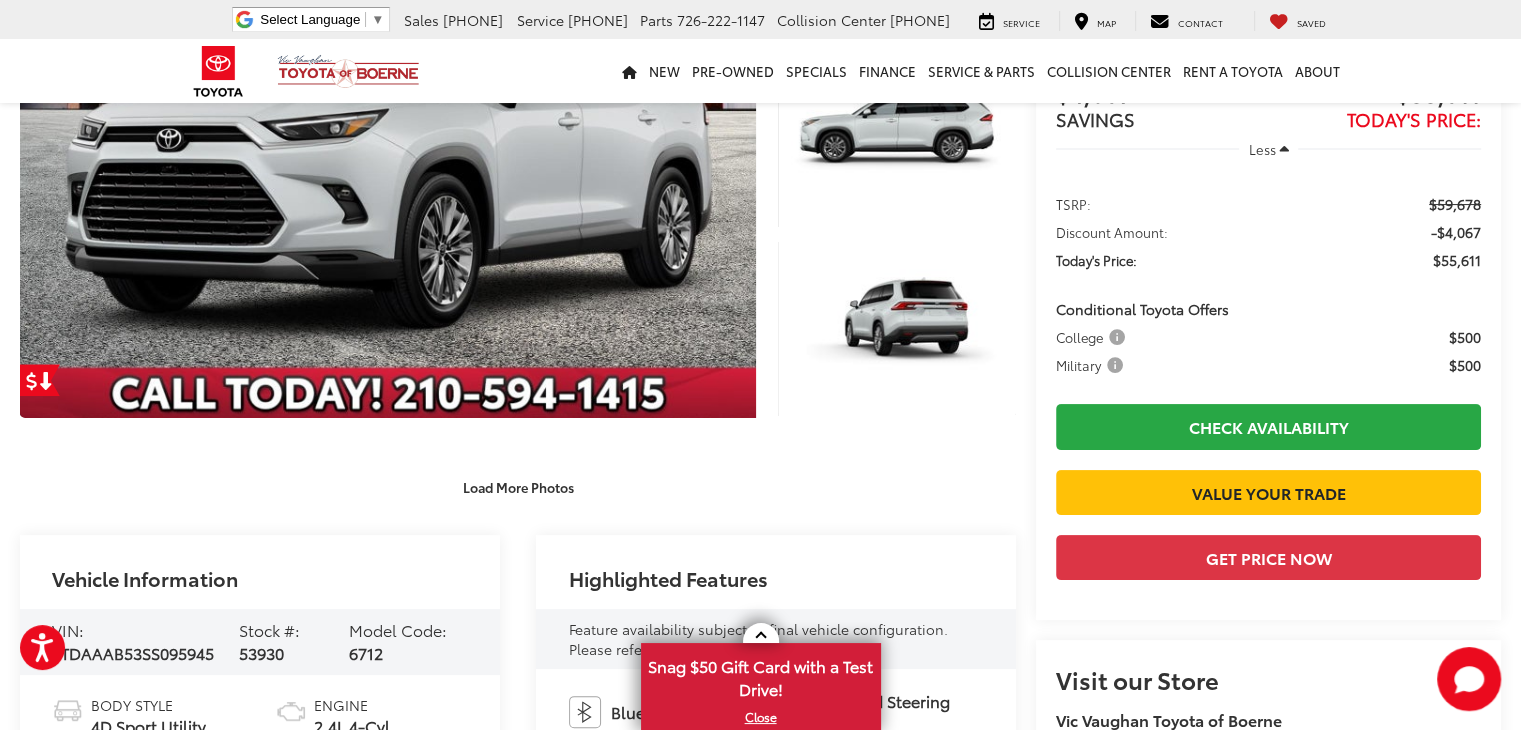 scroll, scrollTop: 0, scrollLeft: 0, axis: both 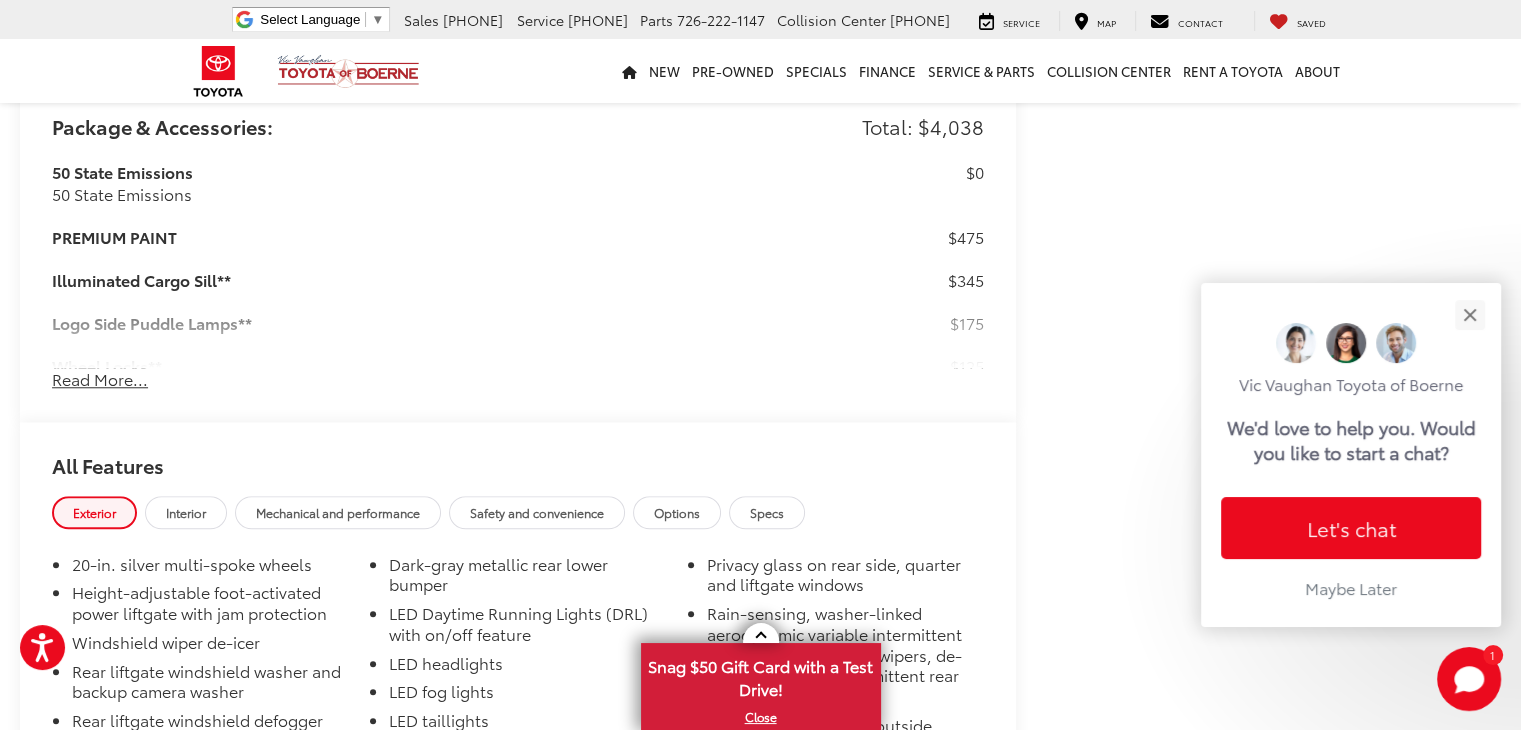 click on "Read More..." at bounding box center [100, 379] 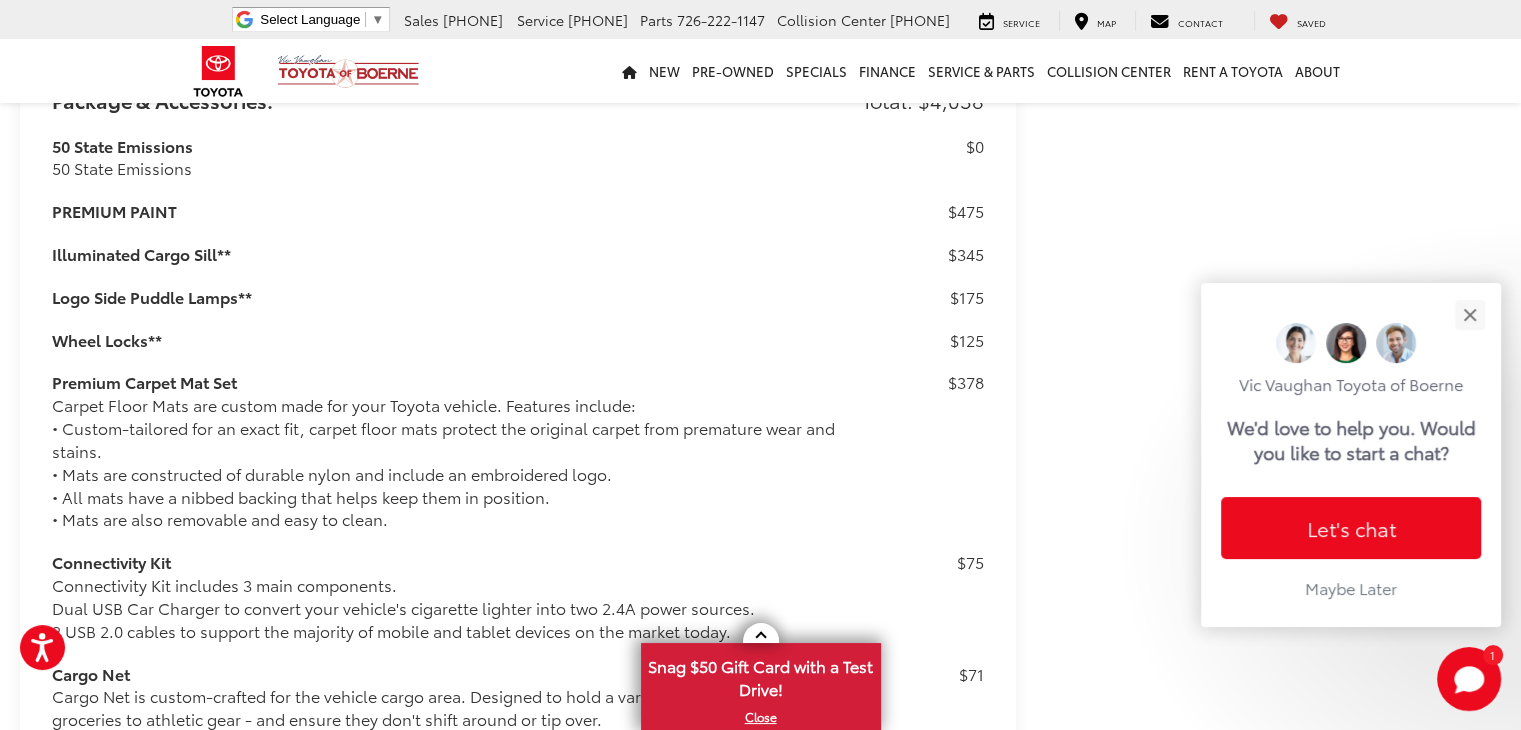 scroll, scrollTop: 1685, scrollLeft: 0, axis: vertical 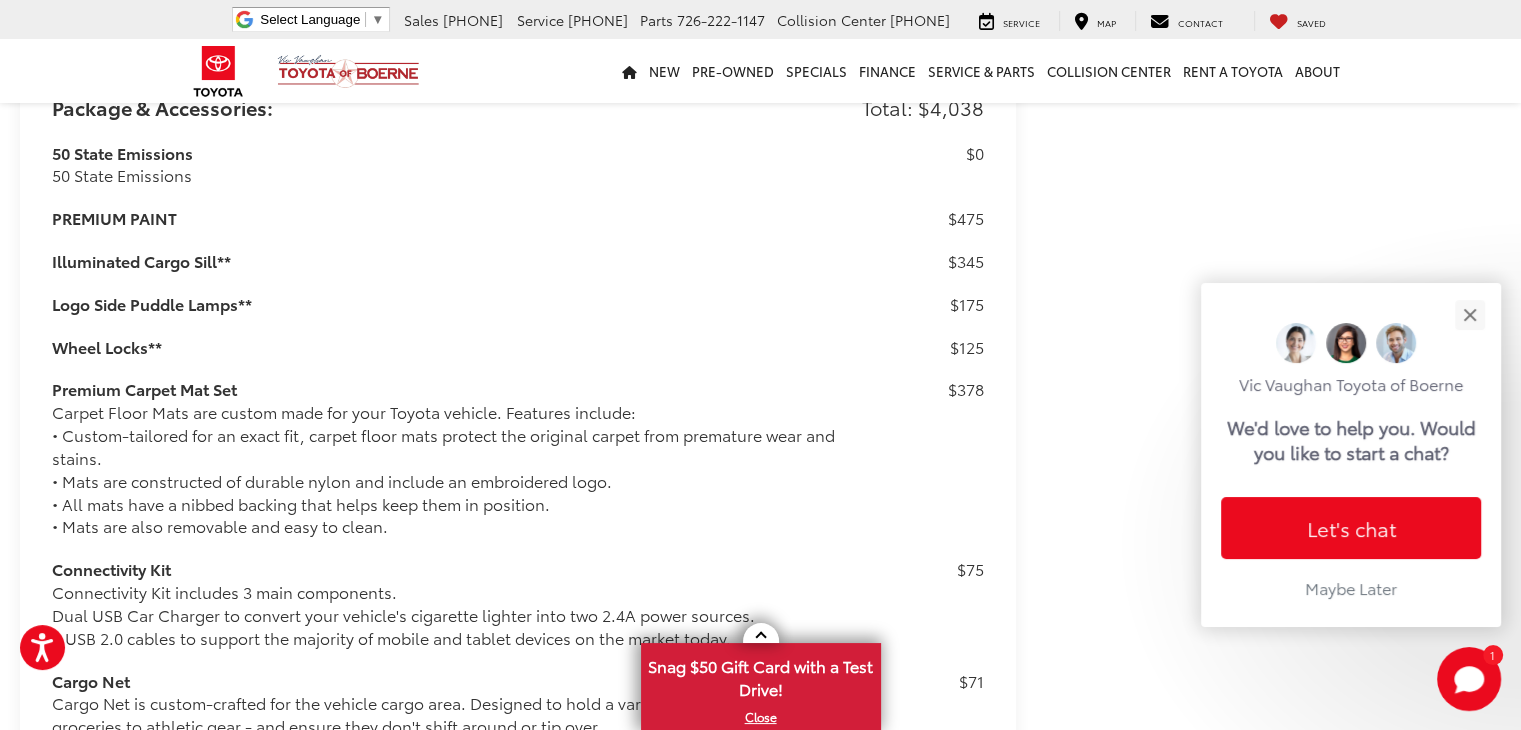 click on "Vic Vaughan Toyota of Boerne
New Vehicles
2025
Toyota
Grand Highlander
Platinum
Confirm Availability
Photos
1
/
30
Load More Photos" at bounding box center [760, 985] 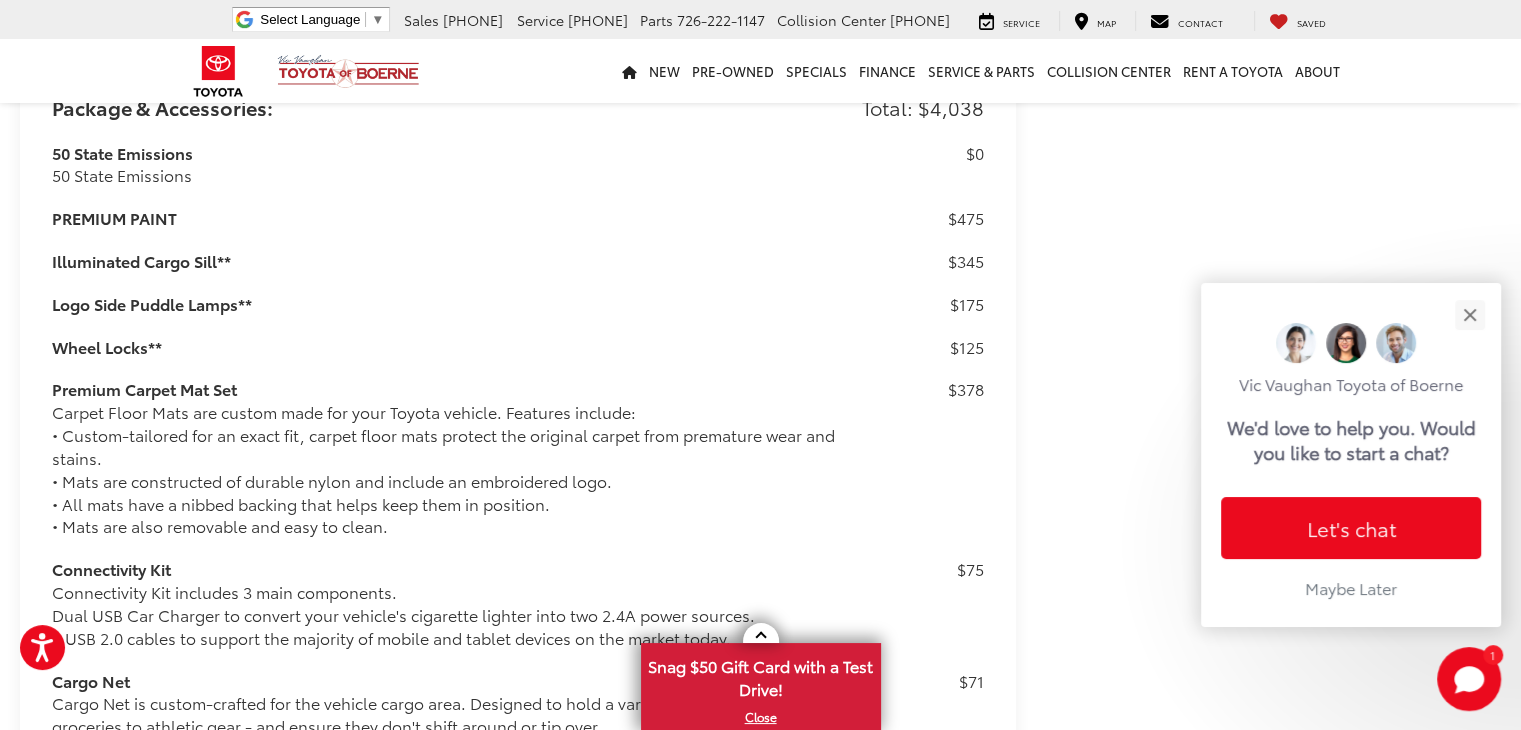 scroll, scrollTop: 1686, scrollLeft: 0, axis: vertical 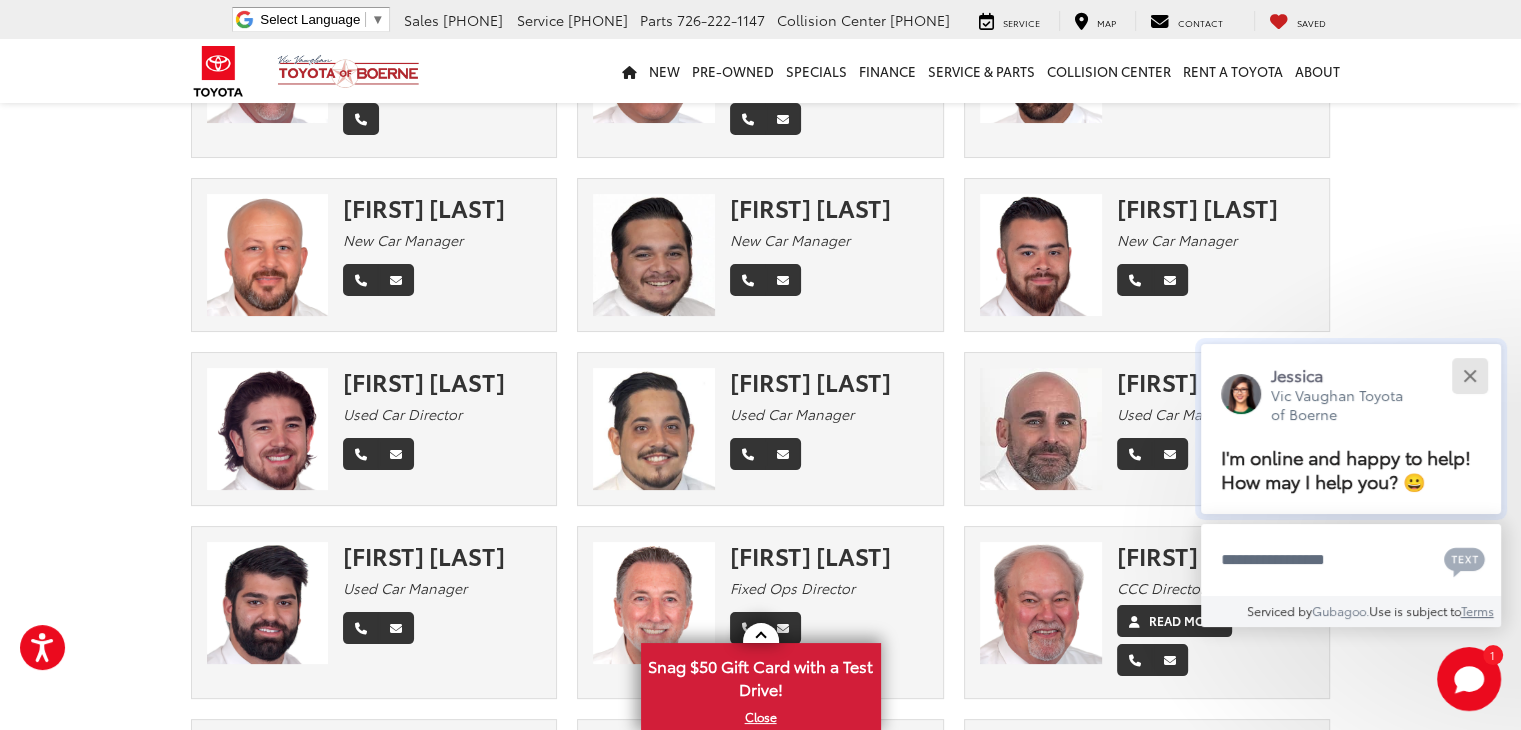 click at bounding box center [1469, 375] 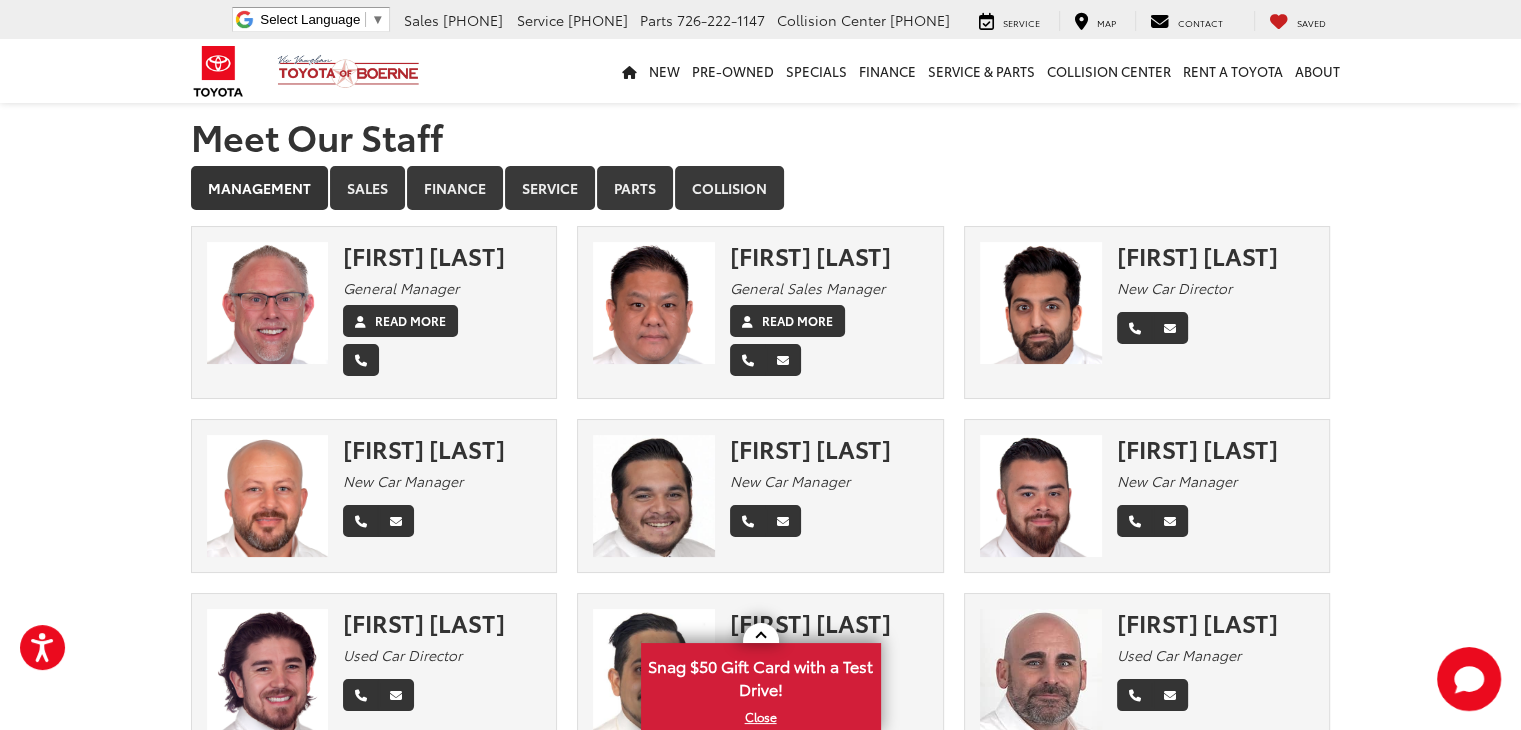 scroll, scrollTop: 0, scrollLeft: 0, axis: both 